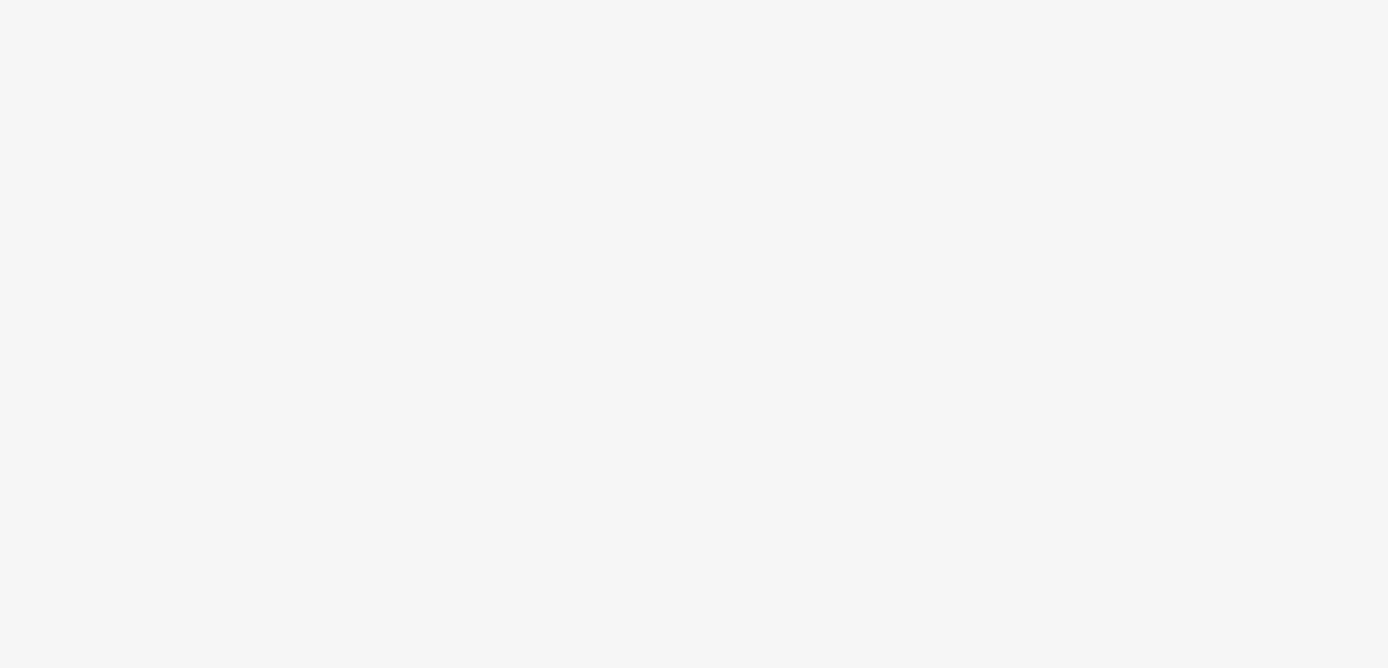 scroll, scrollTop: 0, scrollLeft: 0, axis: both 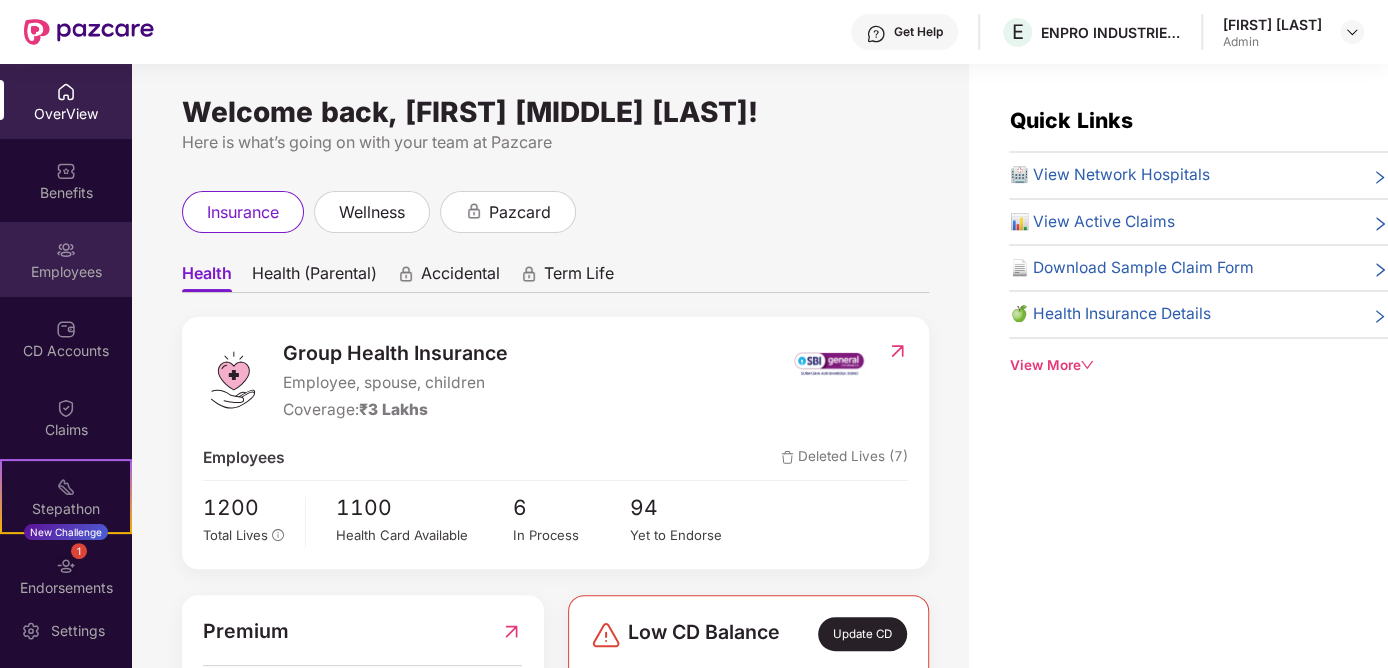 click on "Employees" at bounding box center (66, 272) 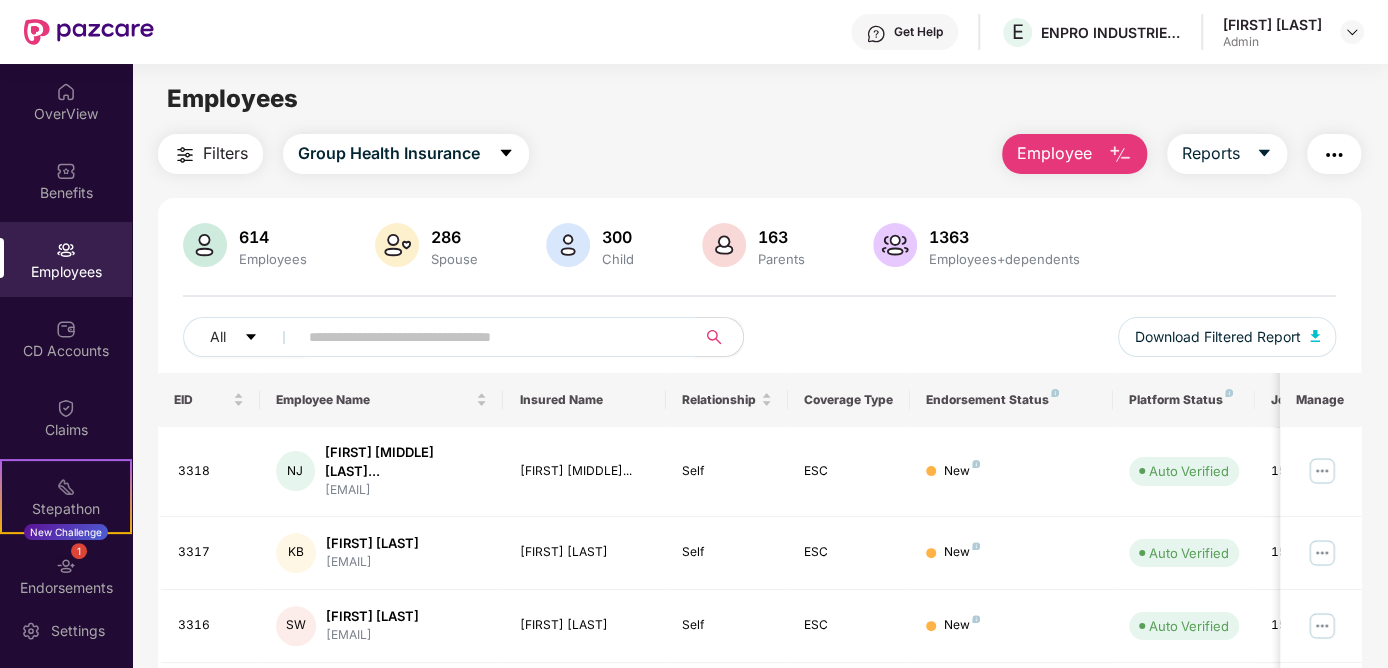 click at bounding box center (488, 337) 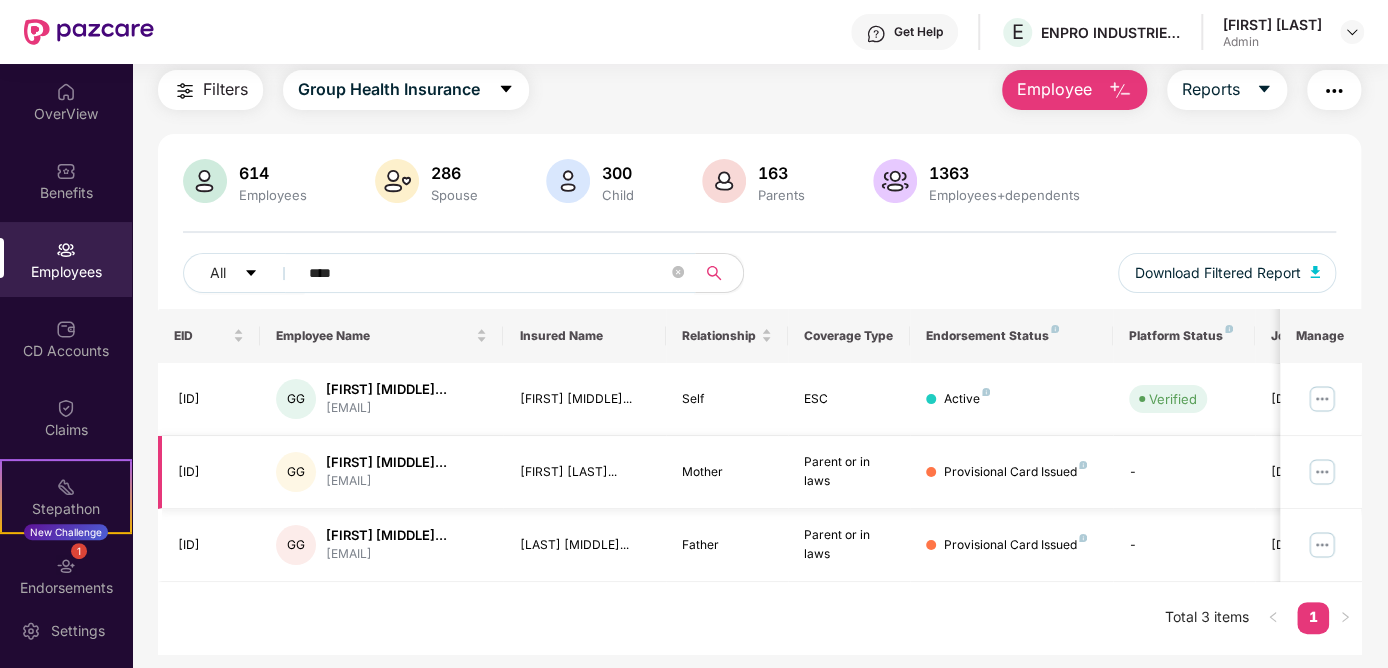scroll, scrollTop: 98, scrollLeft: 0, axis: vertical 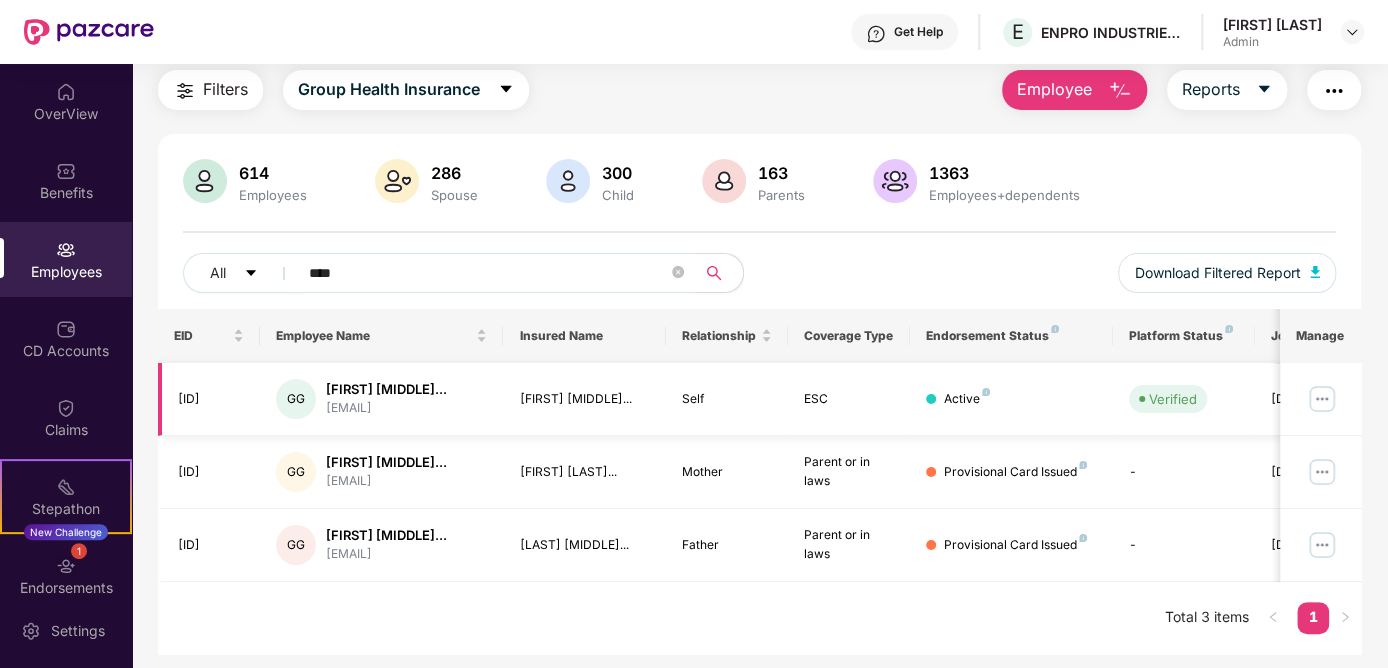 type on "****" 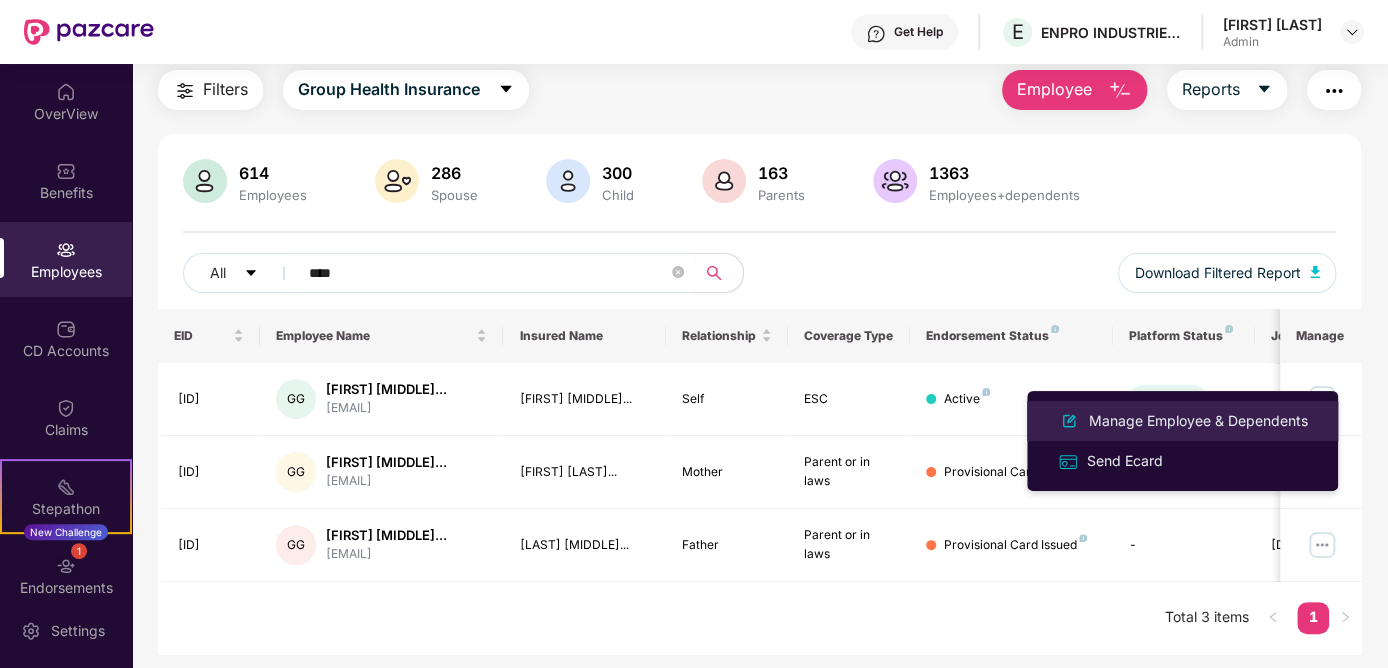 click on "Manage Employee & Dependents" at bounding box center (1198, 421) 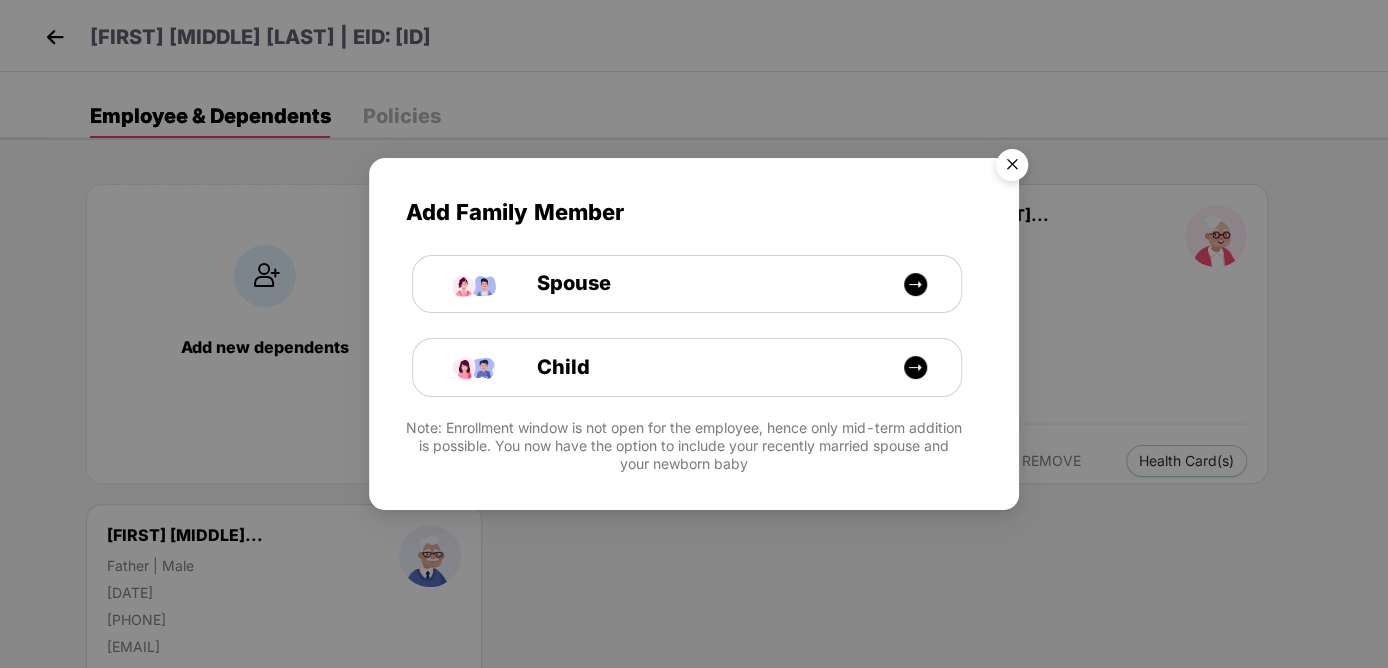 click at bounding box center [1012, 168] 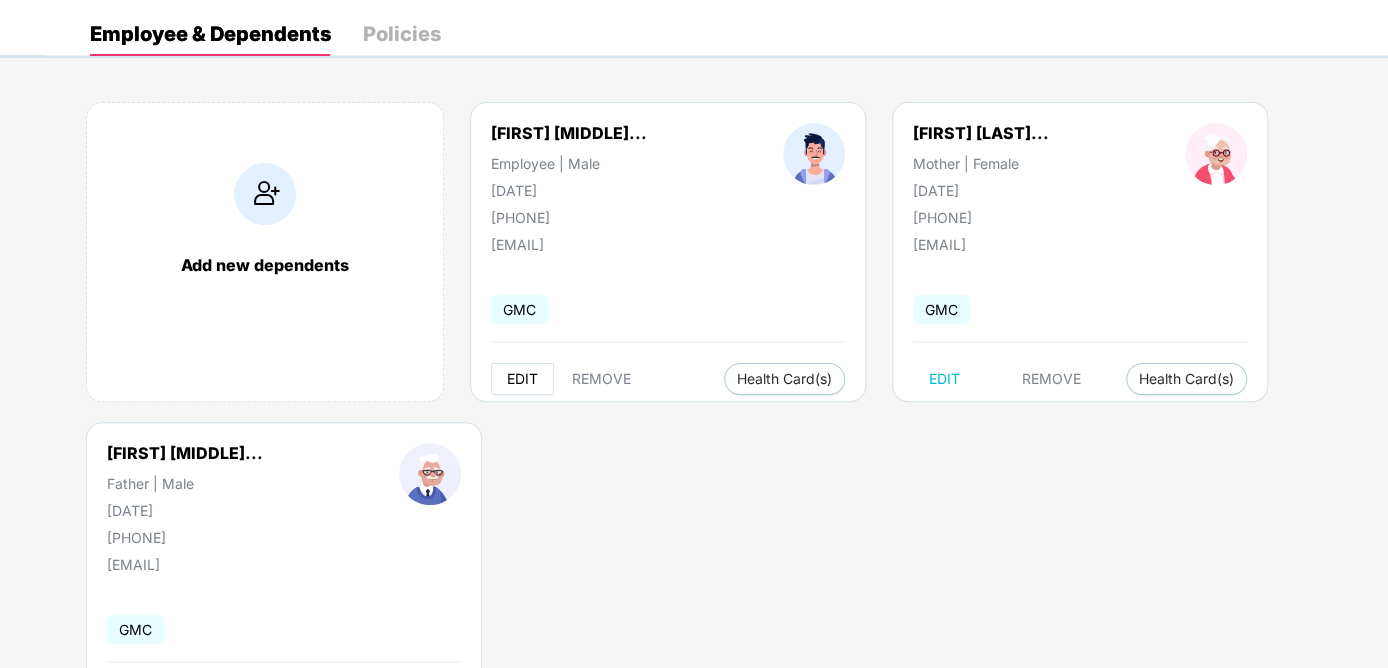 scroll, scrollTop: 185, scrollLeft: 0, axis: vertical 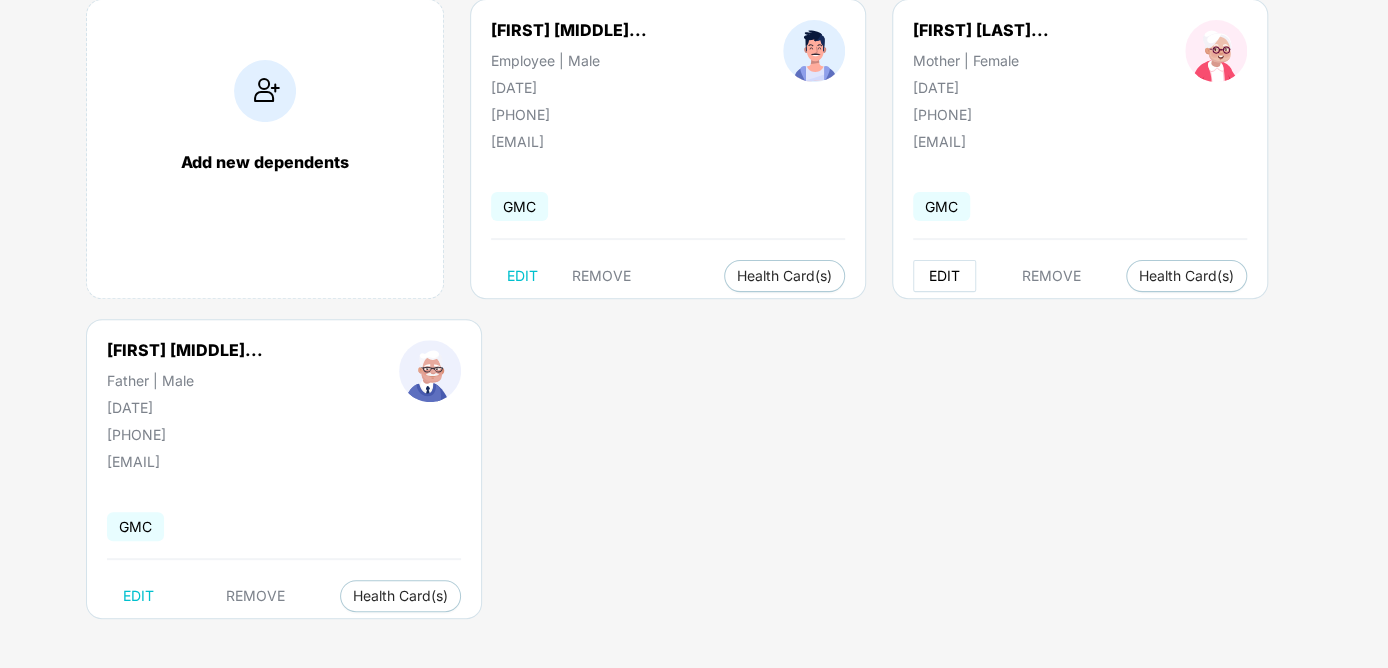 click on "EDIT" at bounding box center [944, 276] 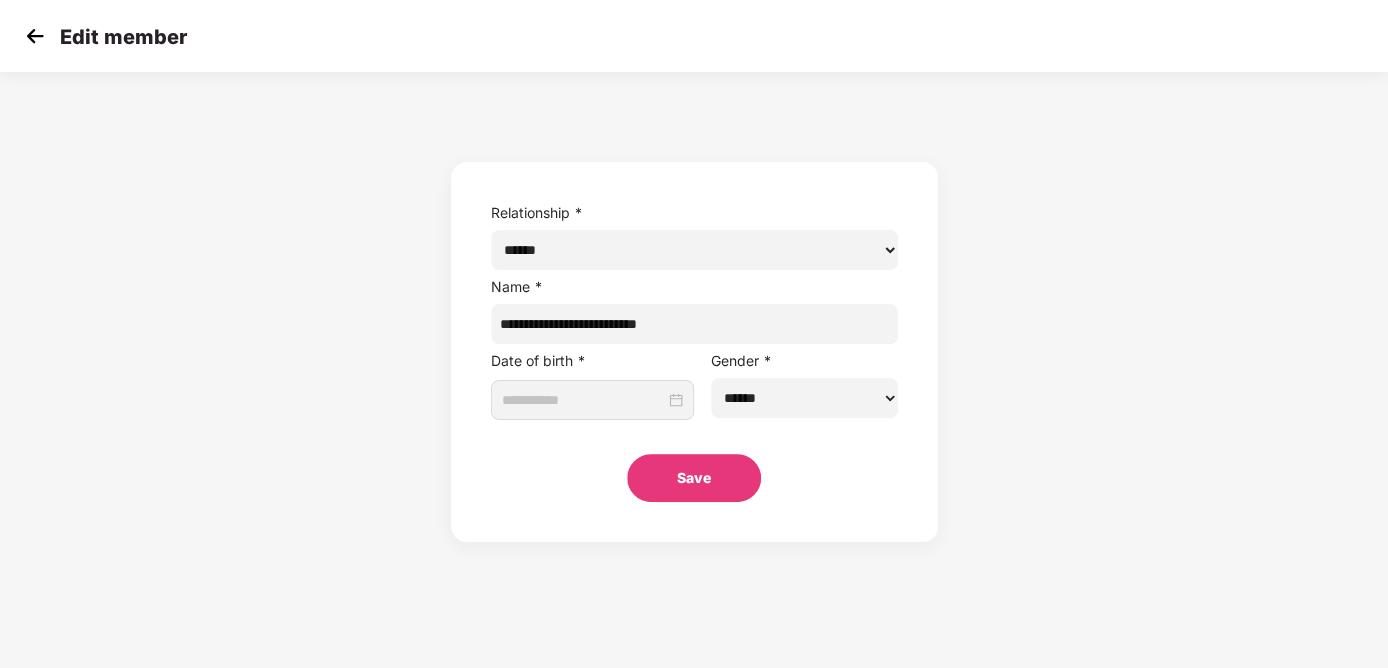 type on "**********" 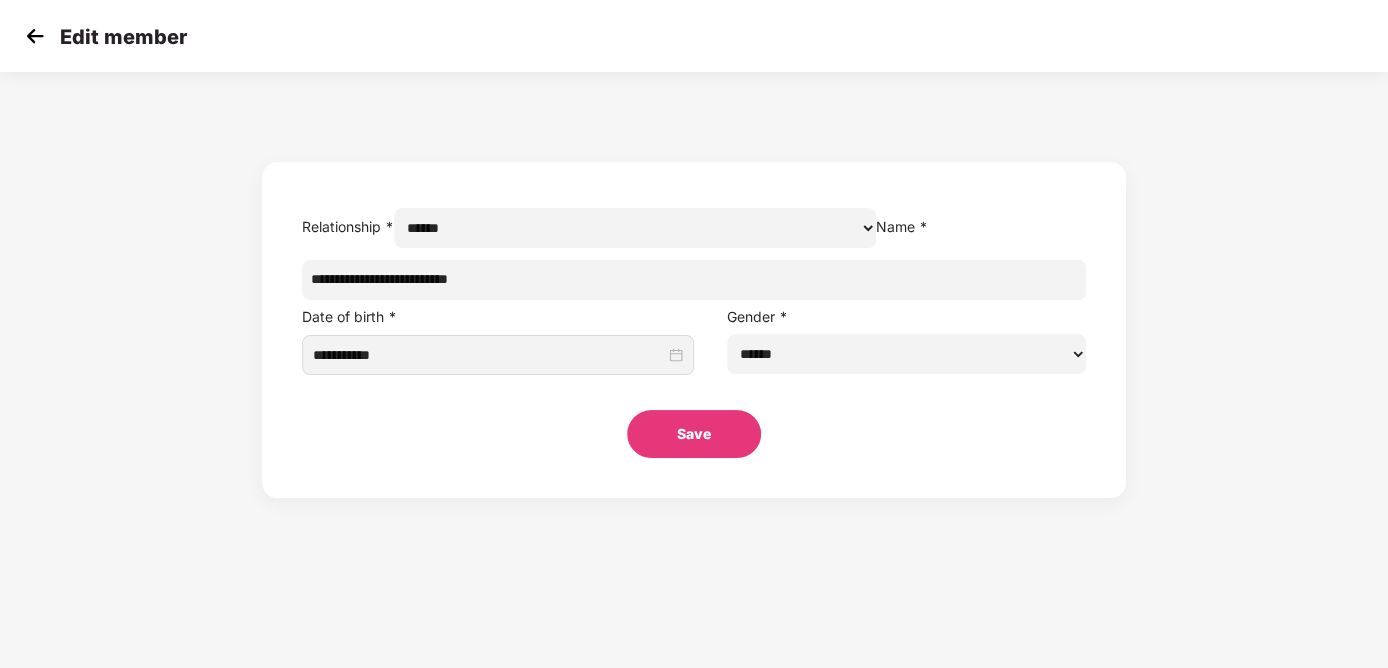 scroll, scrollTop: 0, scrollLeft: 0, axis: both 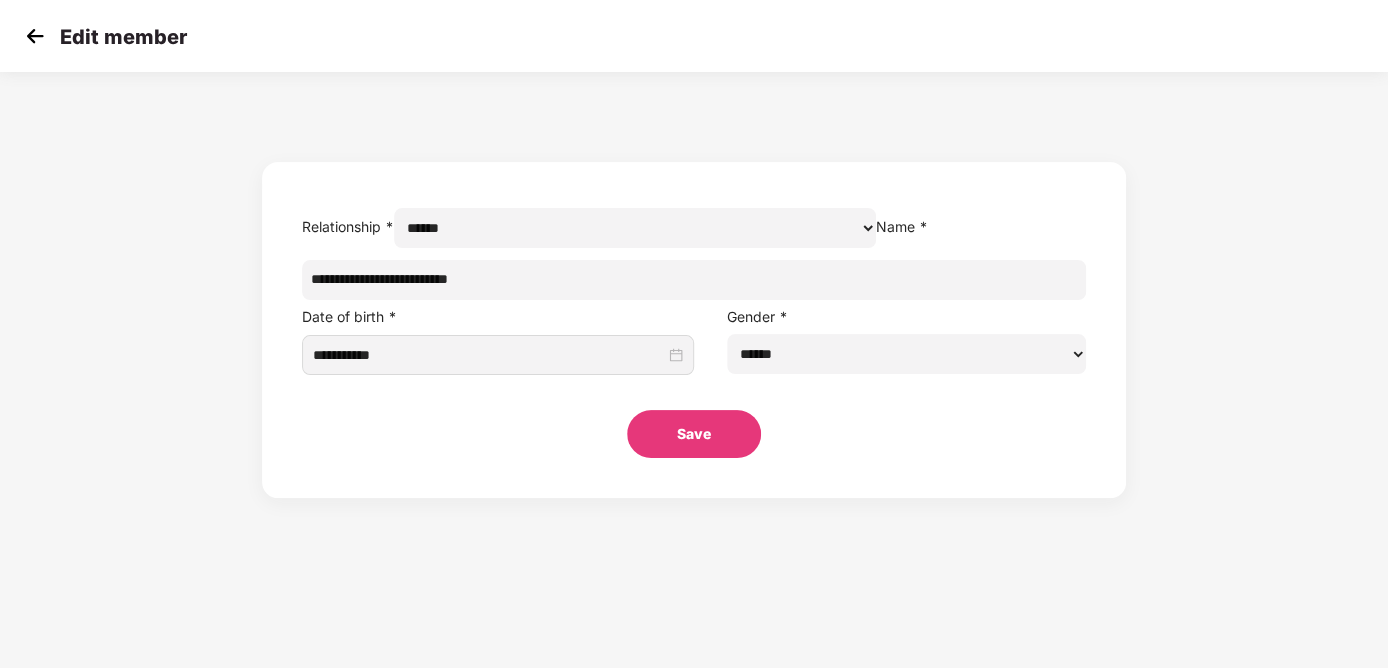 click at bounding box center (35, 36) 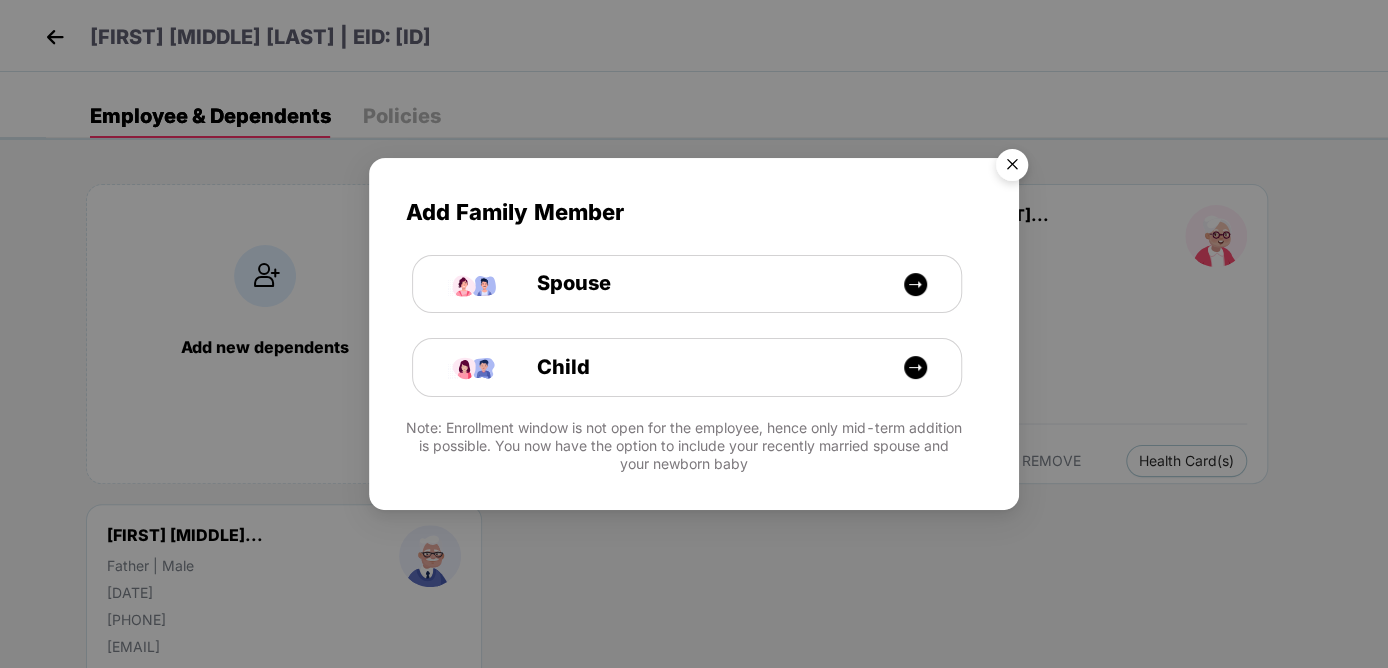 click at bounding box center (1012, 168) 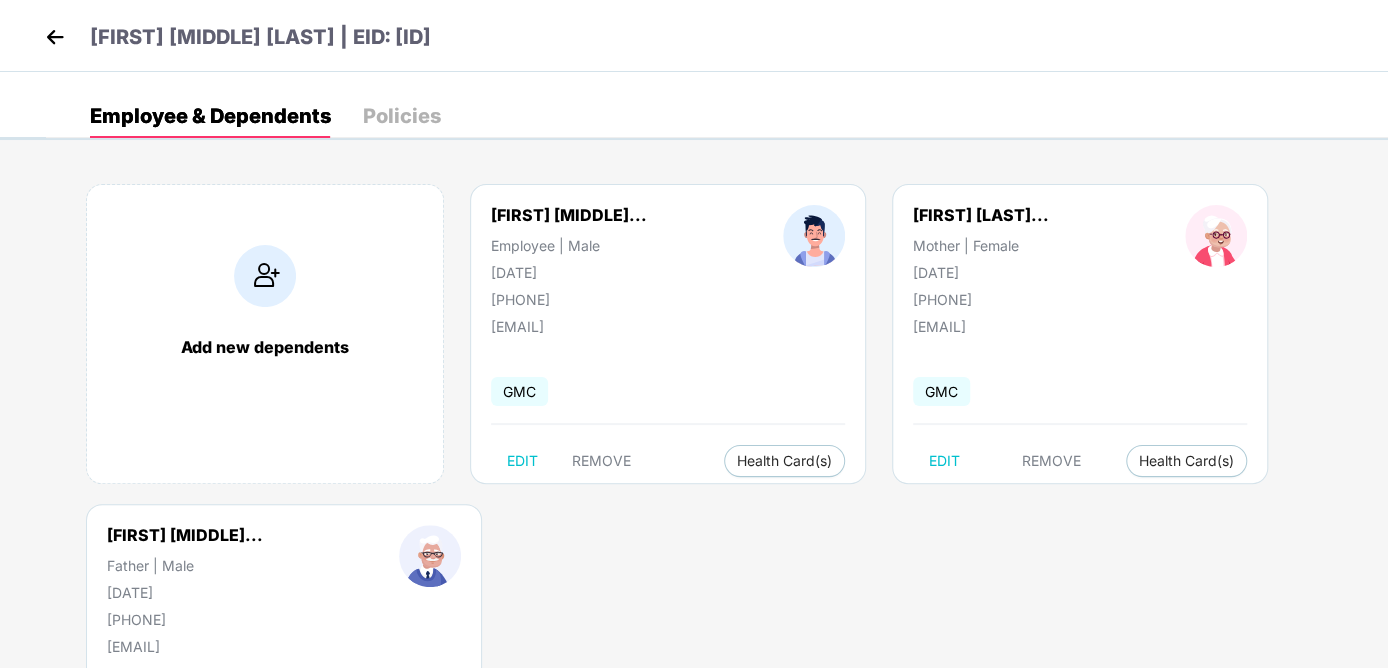click at bounding box center (55, 37) 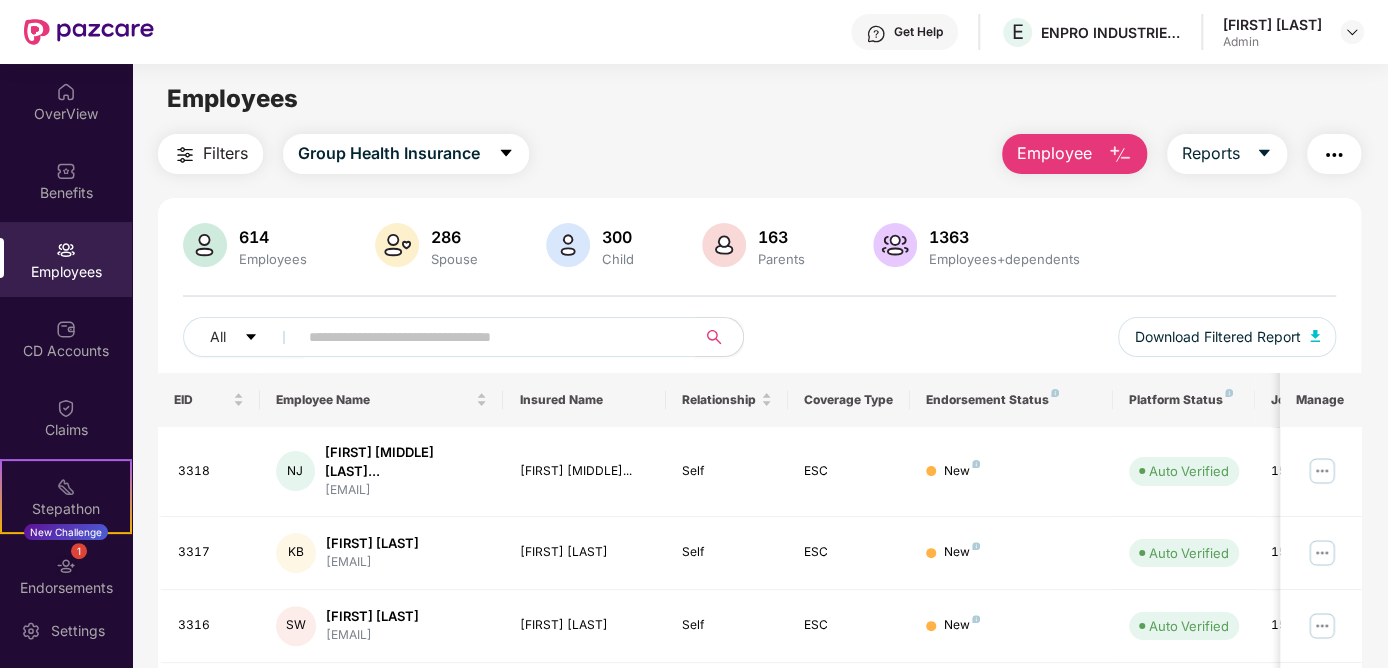 click at bounding box center (488, 337) 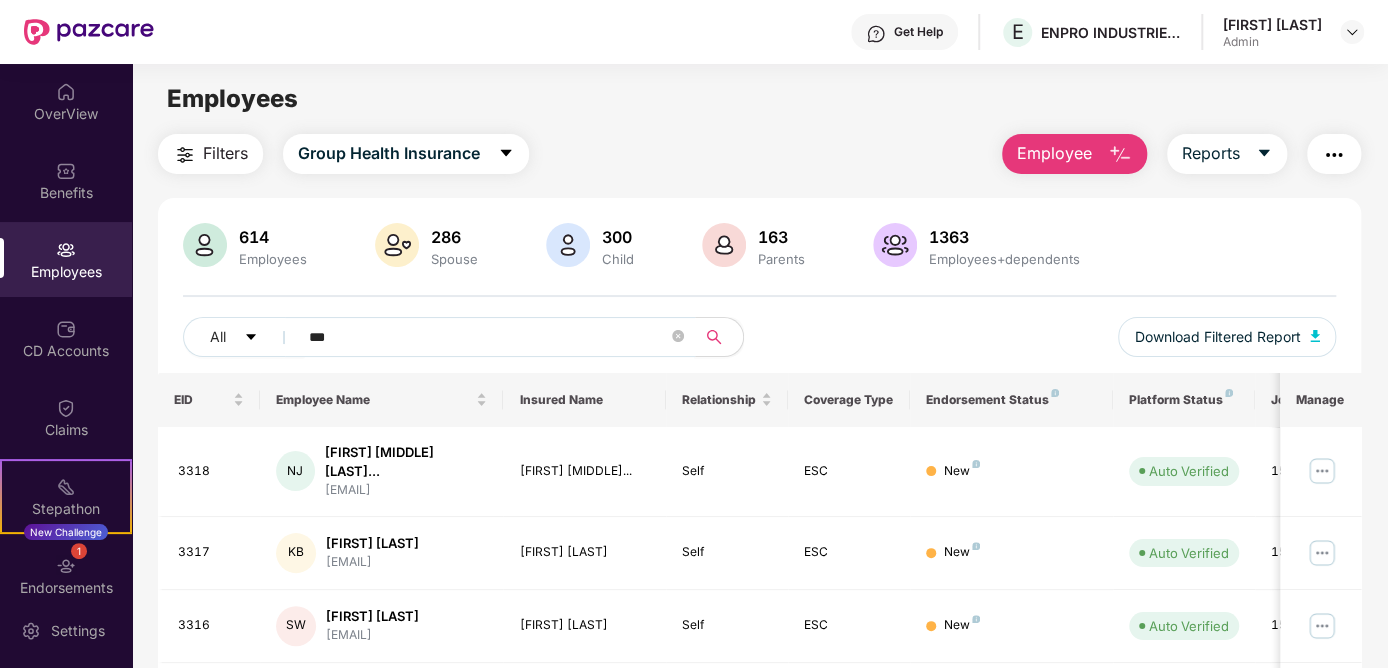 type on "****" 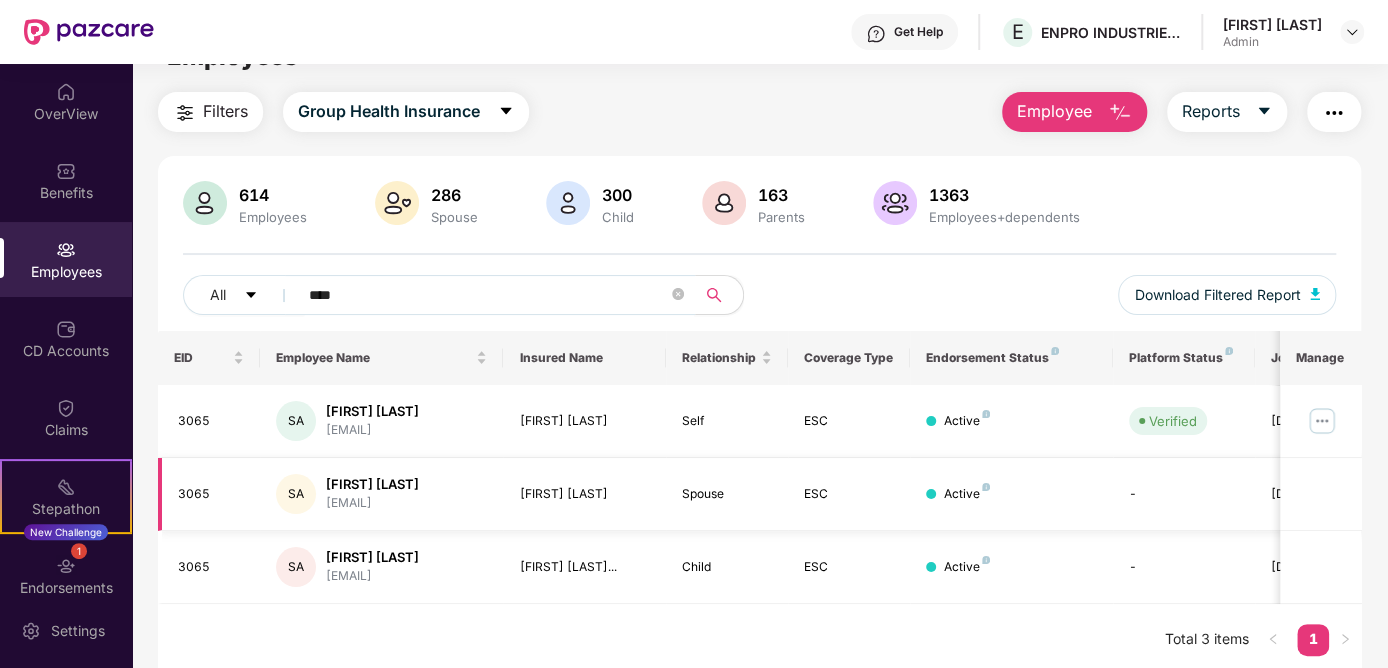 scroll, scrollTop: 63, scrollLeft: 0, axis: vertical 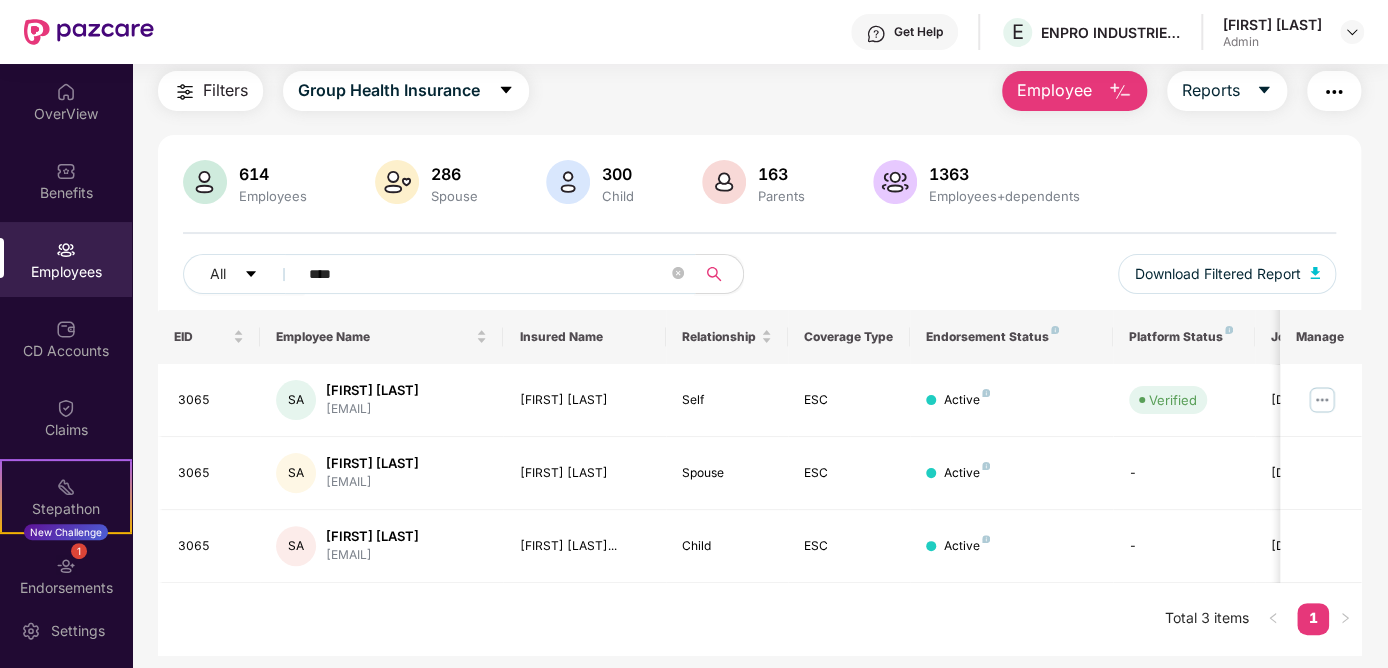drag, startPoint x: 424, startPoint y: 278, endPoint x: 311, endPoint y: 261, distance: 114.27161 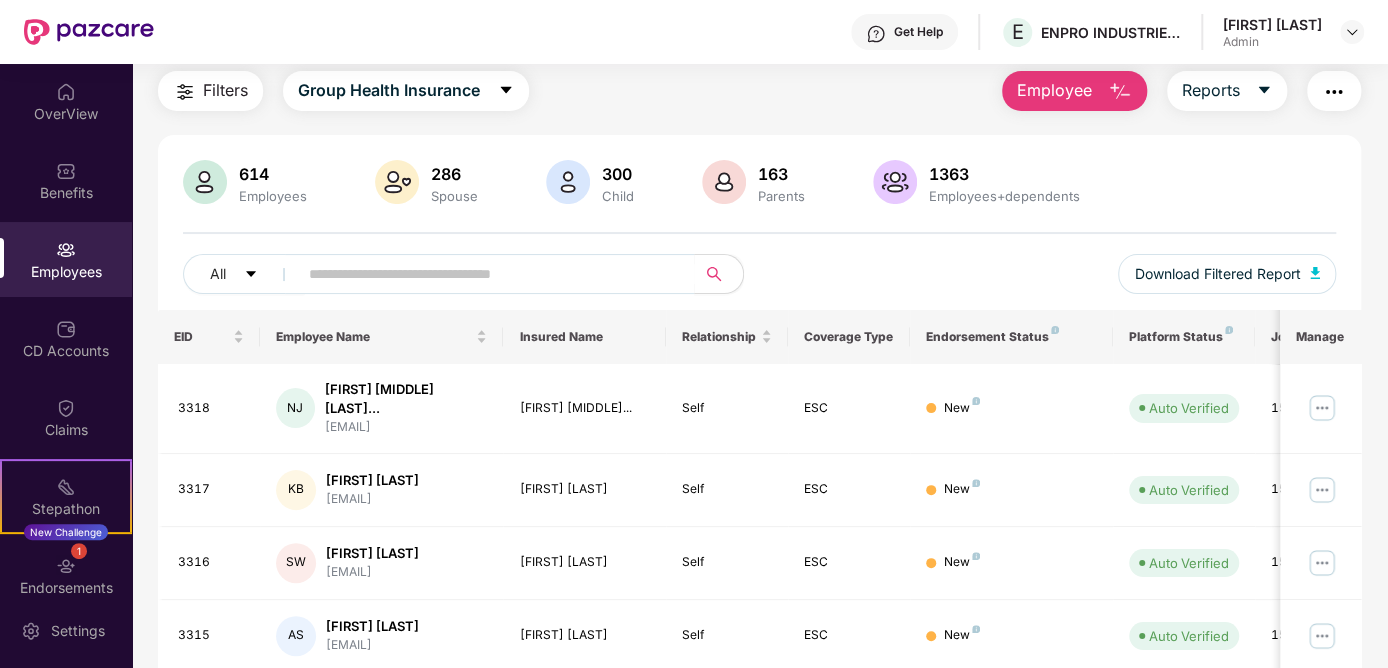 click on "Employees" at bounding box center [66, 259] 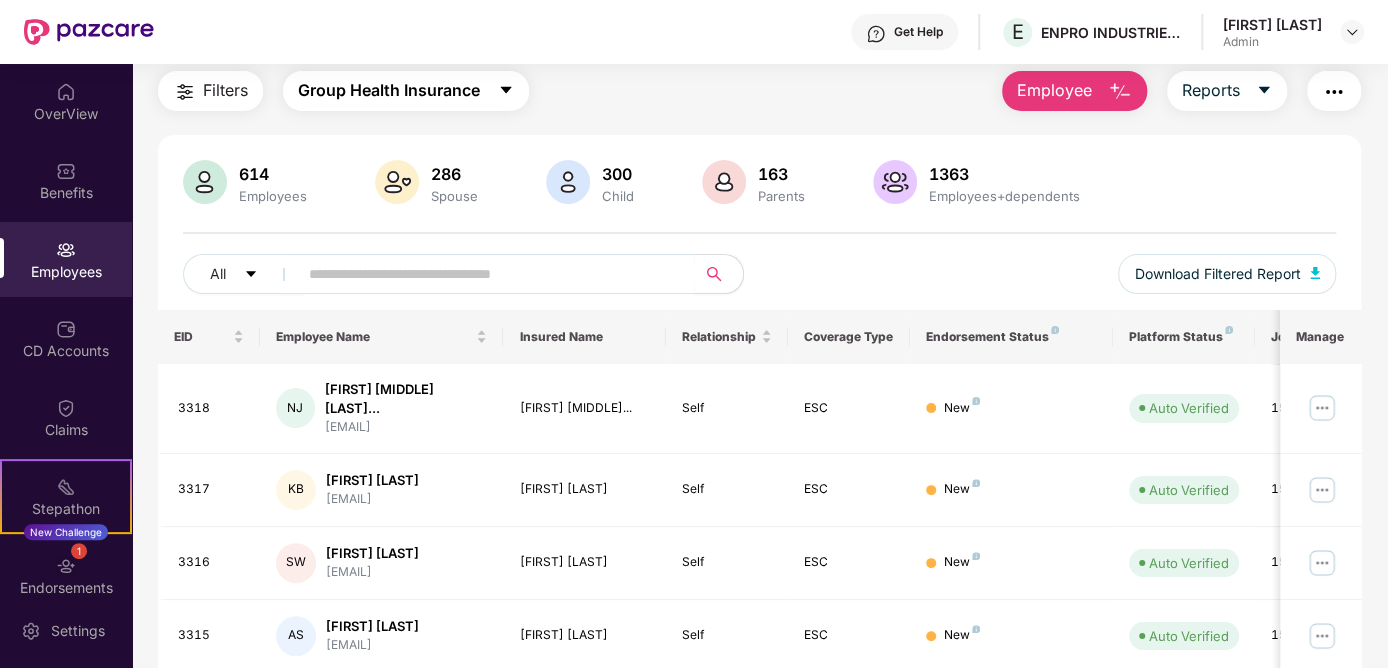 click 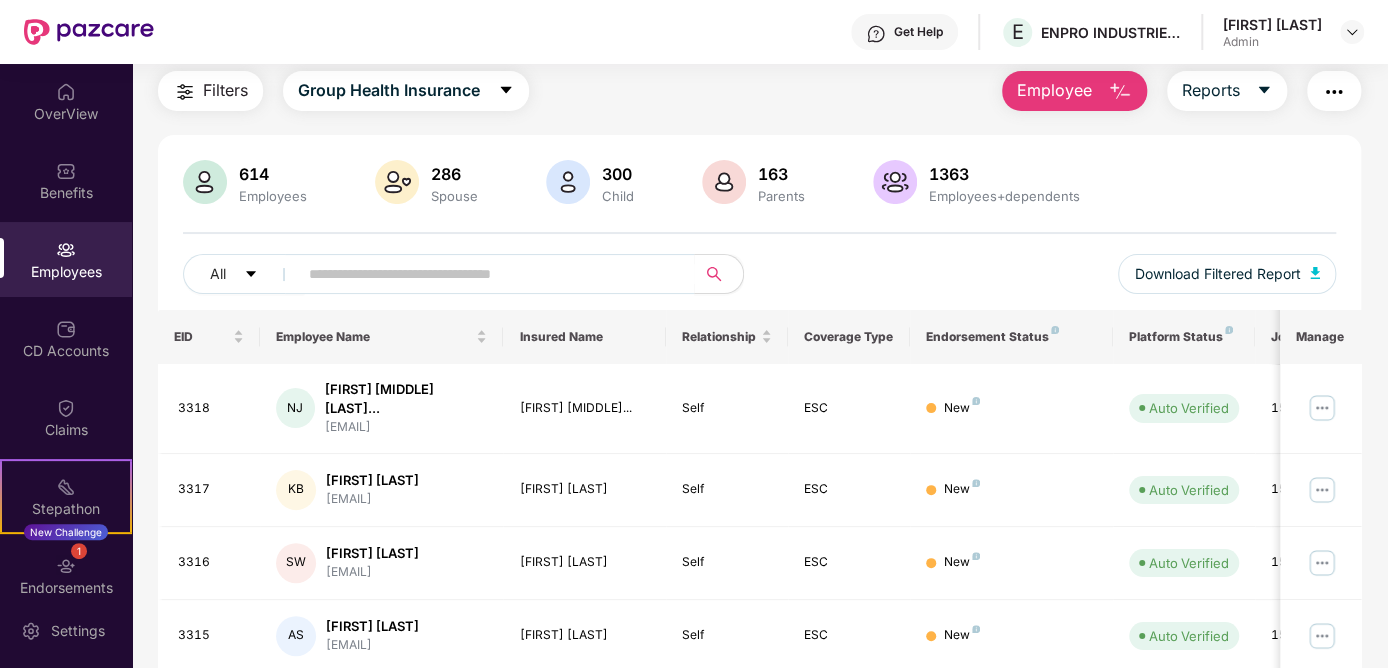 click on "Get Help E ENPRO INDUSTRIES PVT LTD [FIRST] [MIDDLE] [LAST] Admin" at bounding box center (759, 32) 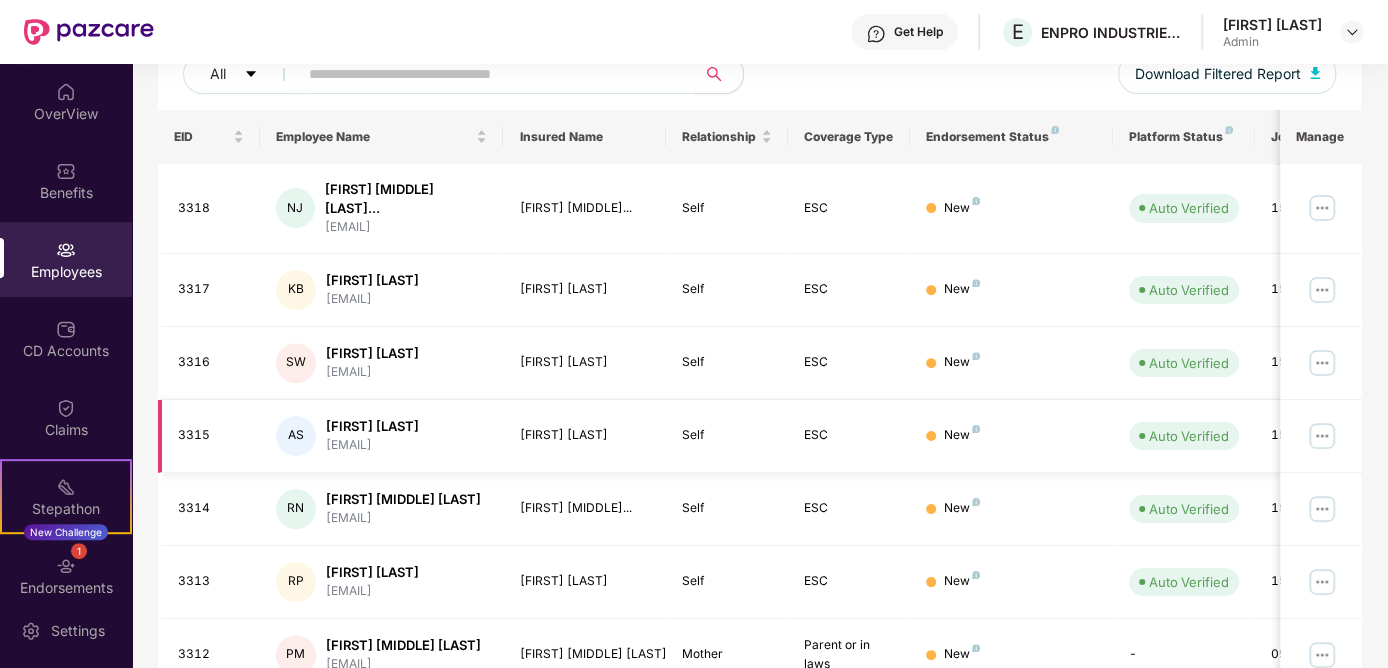 scroll, scrollTop: 0, scrollLeft: 0, axis: both 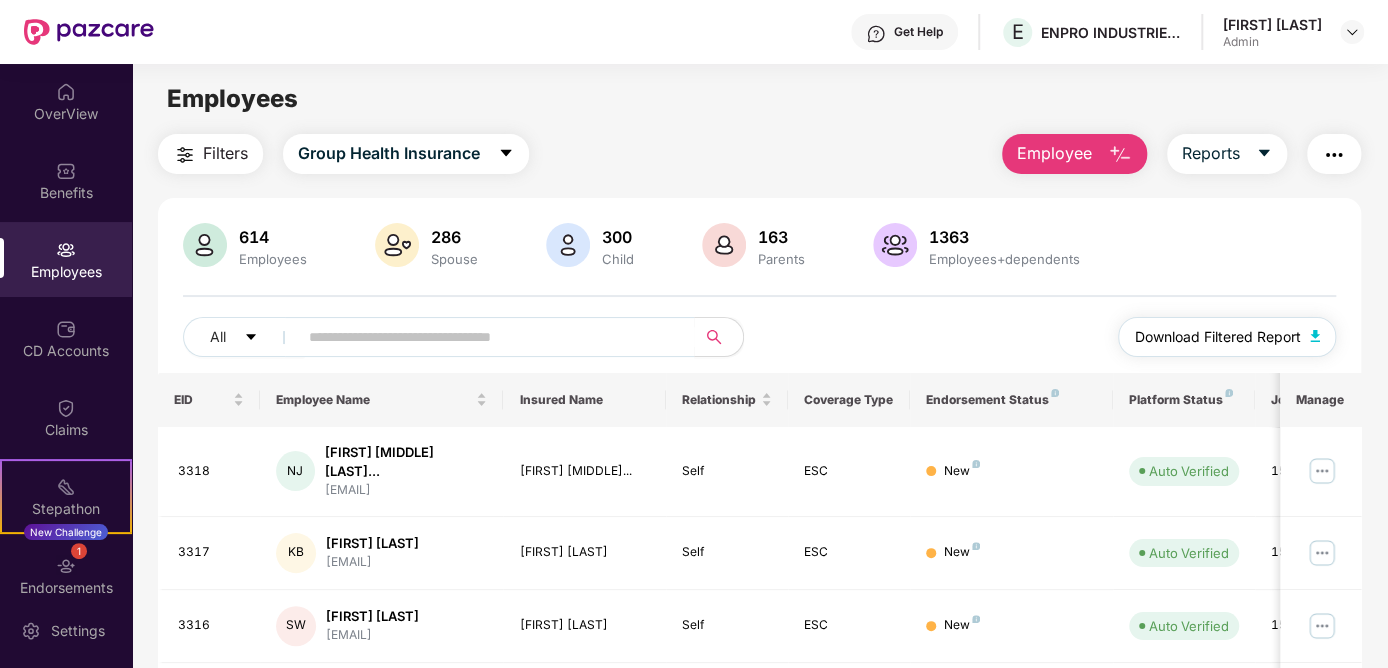 click at bounding box center [1315, 336] 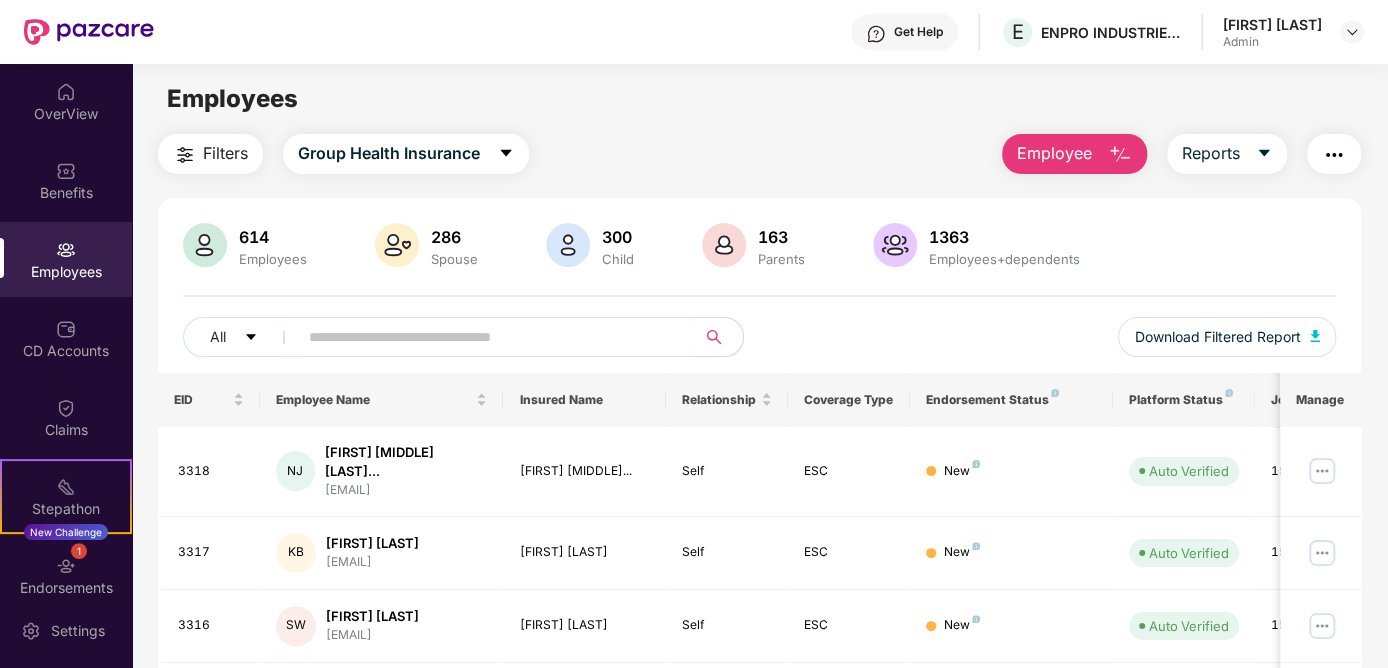 click on "Employees" at bounding box center [759, 99] 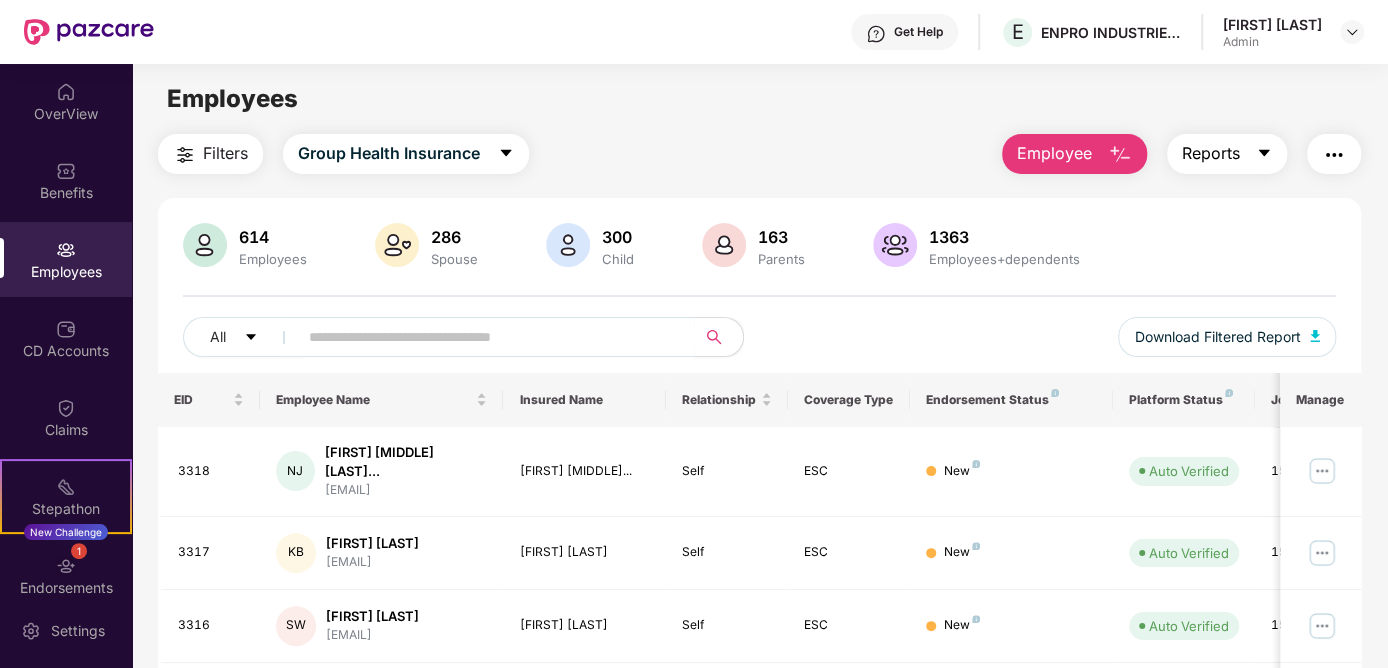 click 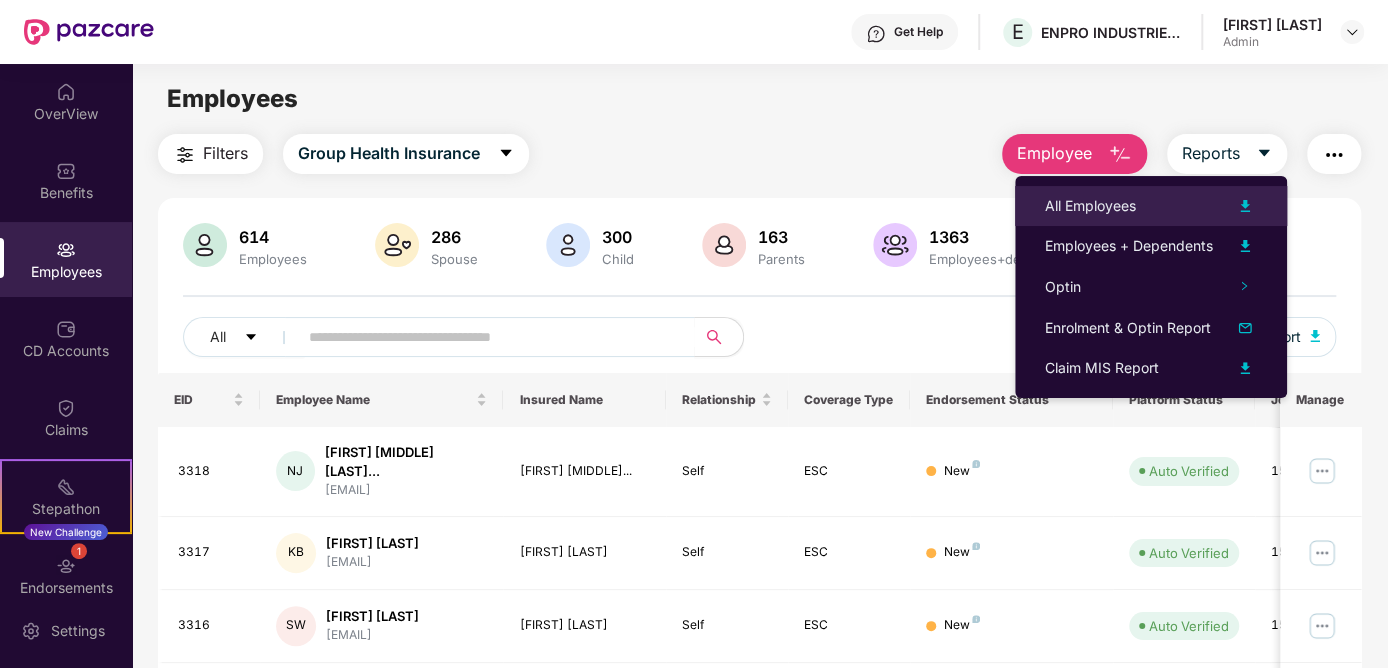 click on "All Employees" at bounding box center (1090, 206) 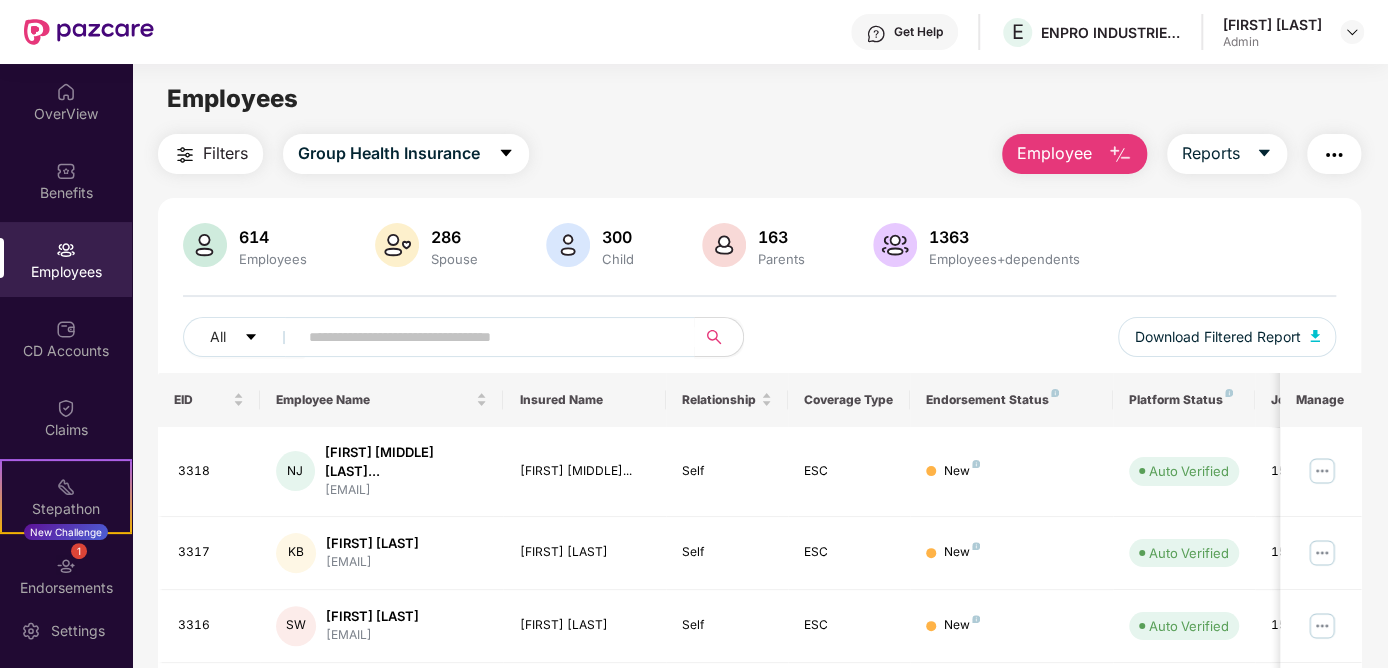 click on "Employees Spouse Child Parents Employees+dependents All Download Filtered Report EID Employee Name Insured Name Relationship Coverage Type Endorsement Status Platform Status Joining Date Manage               NJ [LAST] [MIDDLE]...   [EMAIL] [FIRST] [MIDDLE]... Self ESC New Auto Verified 15 July 2025 KB [FIRST] [LAST]   [EMAIL] [FIRST] [LAST] Self ESC New Auto Verified 15 July 2025 SW [FIRST] [LAST]   [EMAIL] [FIRST] [LAST] Self ESC New Auto Verified 15 July 2025 AS [FIRST] [LAST]   [EMAIL] [FIRST] [LAST] Self ESC New Auto Verified 15 July 2025 RN [FIRST] [LAST]...   [EMAIL] [FIRST] [LAST] Self ESC New Auto Verified 15 July 2025 RP [FIRST] [LAST]   [EMAIL] [FIRST] [LAST] Self ESC New Auto Verified 15 July 2025 PM [FIRST] [LAST]   [EMAIL] [FIRST] [LAST] New -" at bounding box center [759, 722] 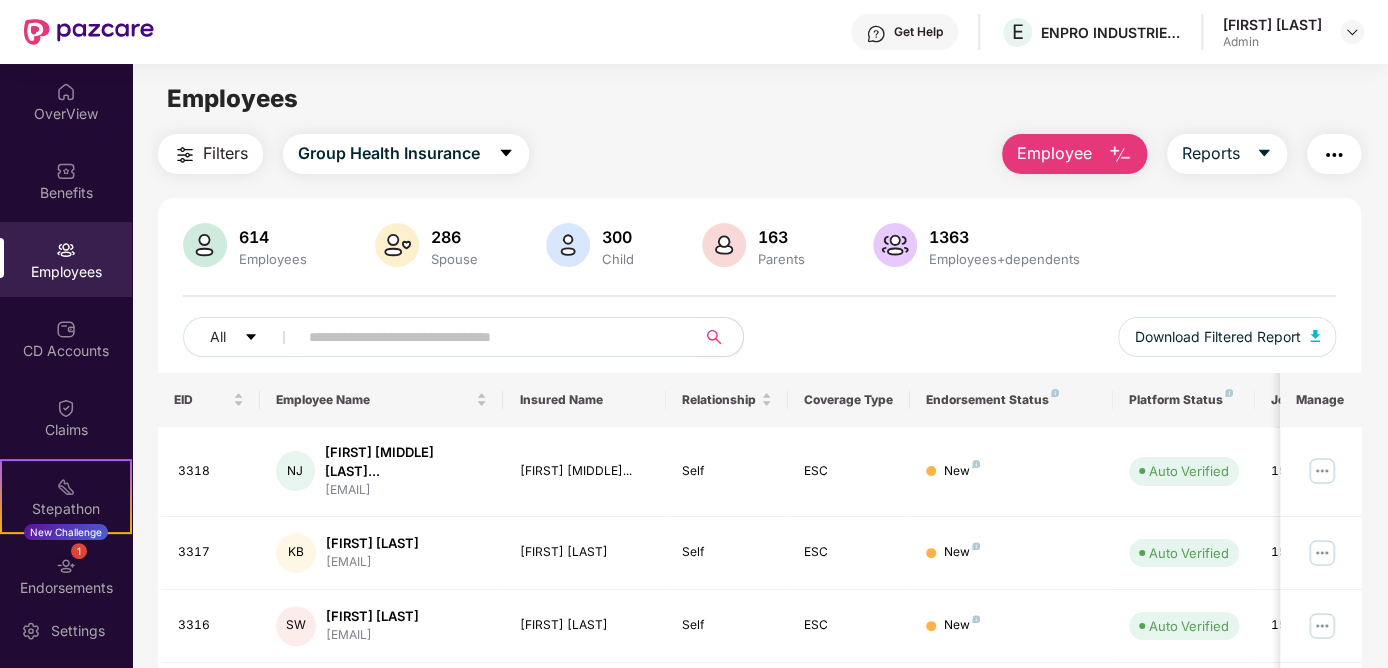 click at bounding box center [488, 337] 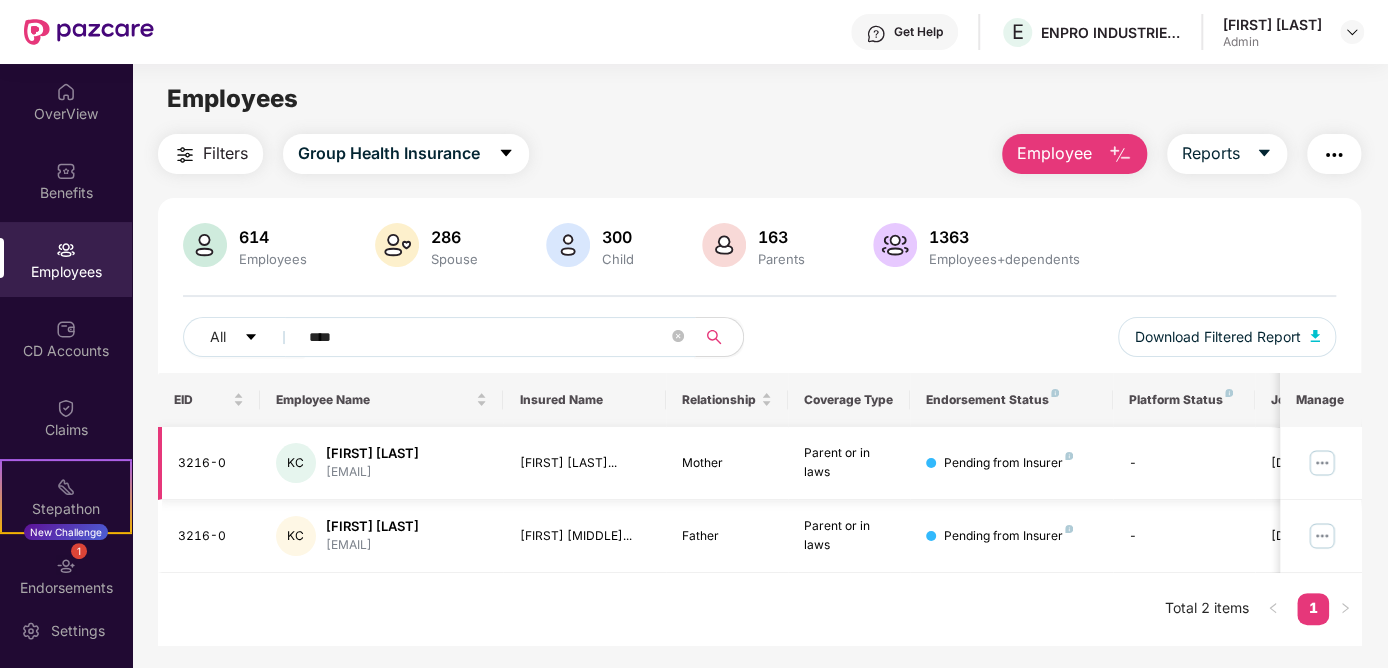 click at bounding box center [1322, 463] 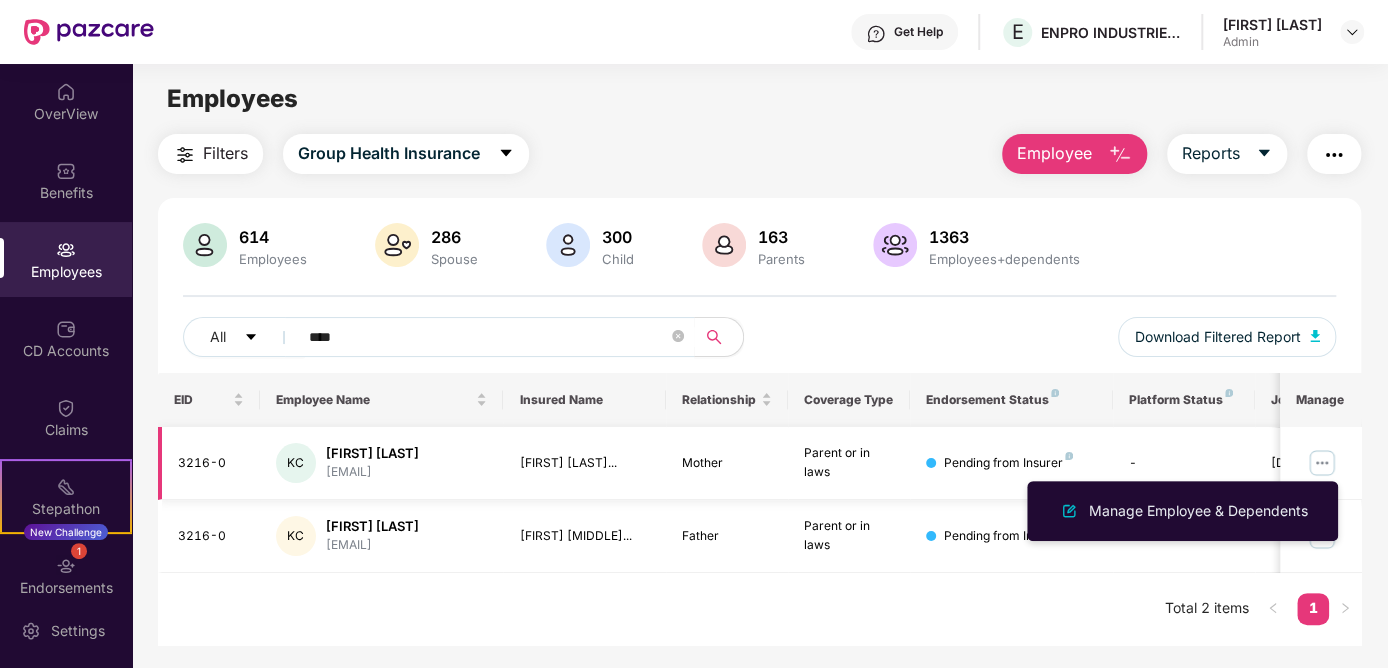 click on "-" at bounding box center [1184, 463] 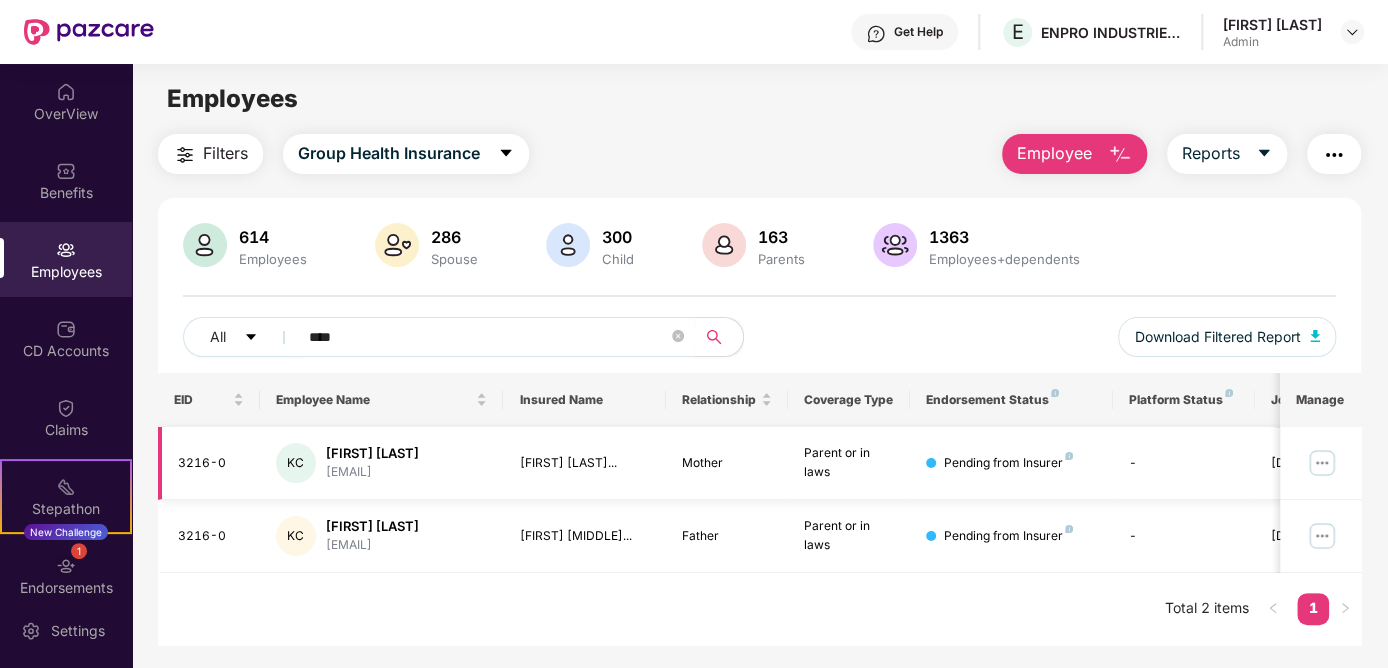 click at bounding box center [1322, 463] 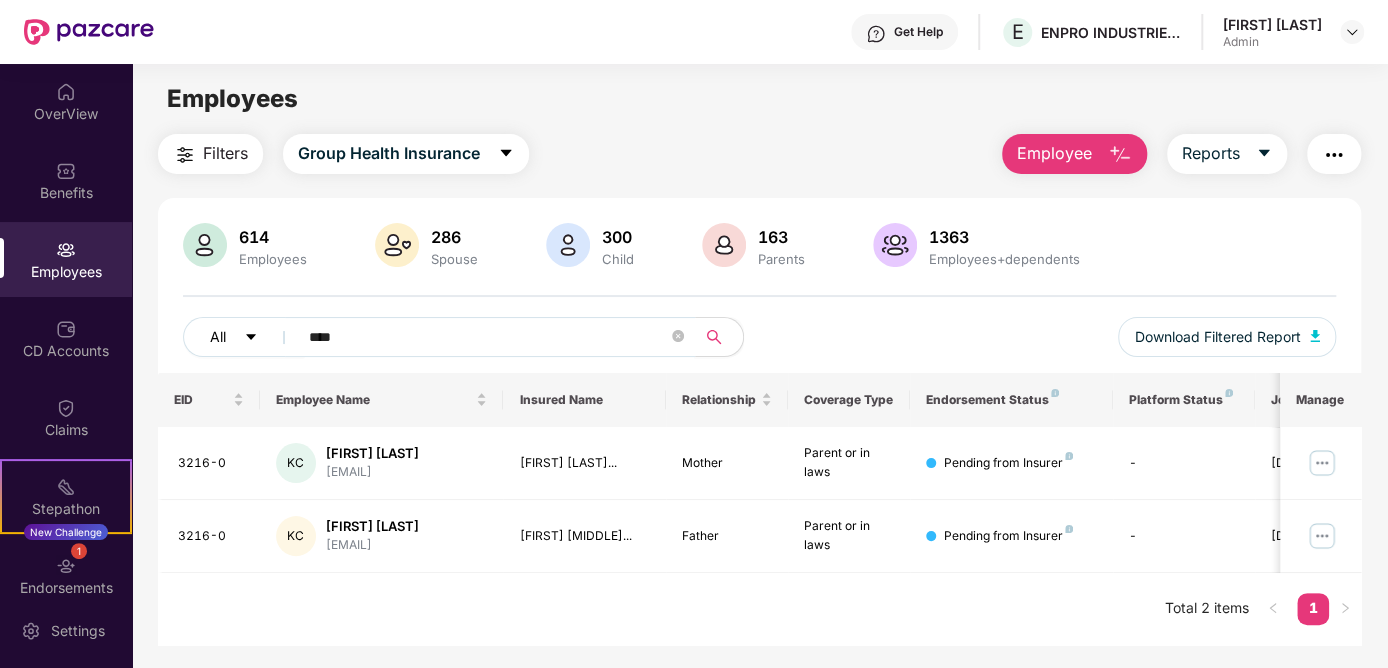 drag, startPoint x: 306, startPoint y: 328, endPoint x: 241, endPoint y: 319, distance: 65.62012 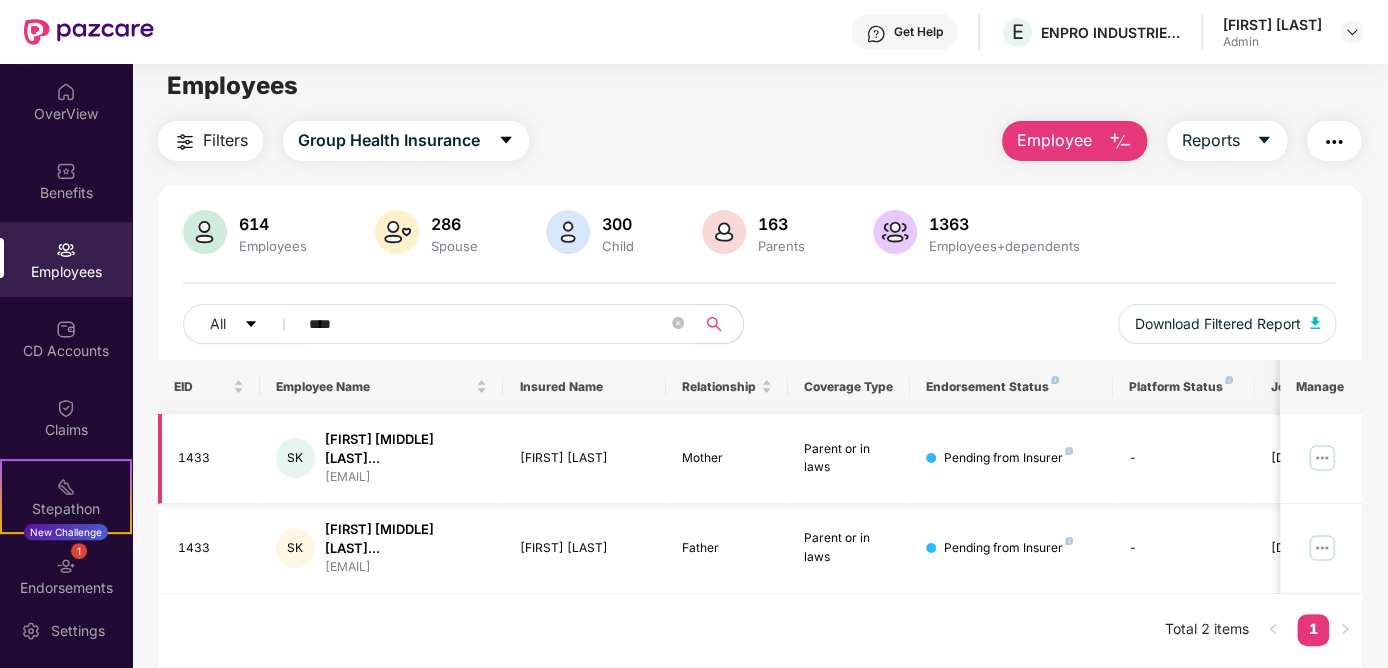scroll, scrollTop: 0, scrollLeft: 0, axis: both 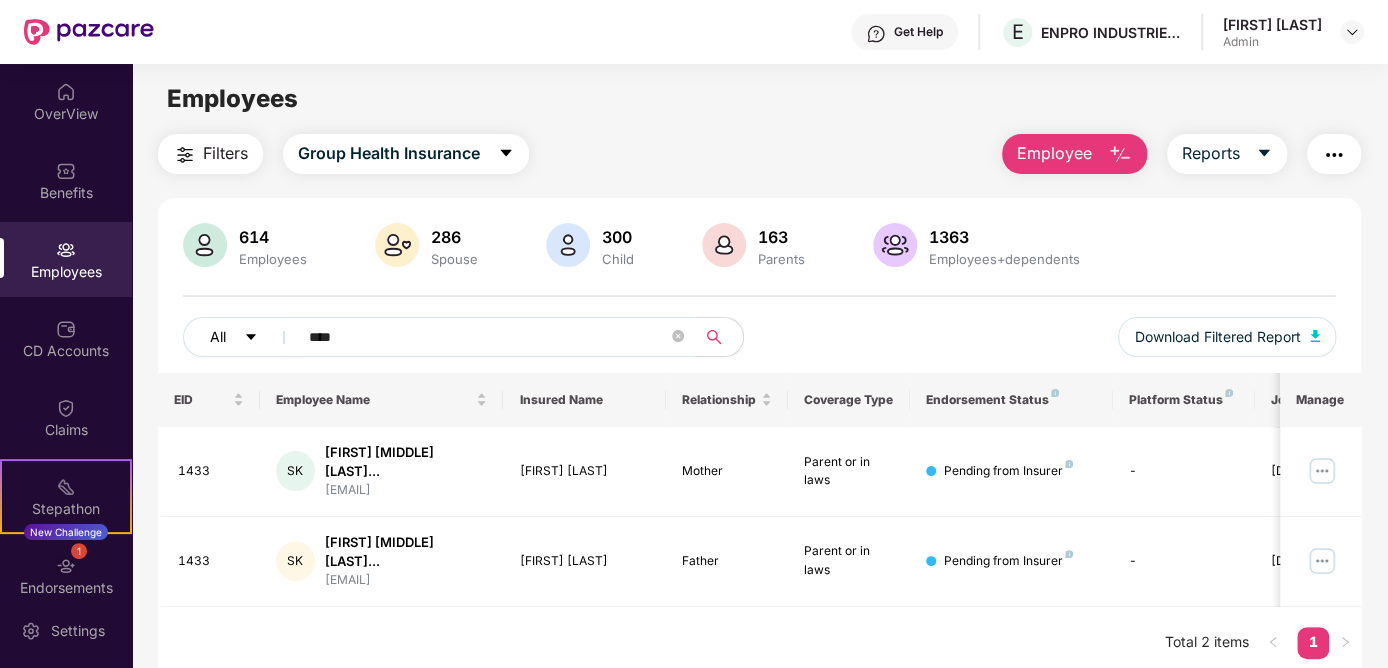 drag, startPoint x: 346, startPoint y: 331, endPoint x: 273, endPoint y: 333, distance: 73.02739 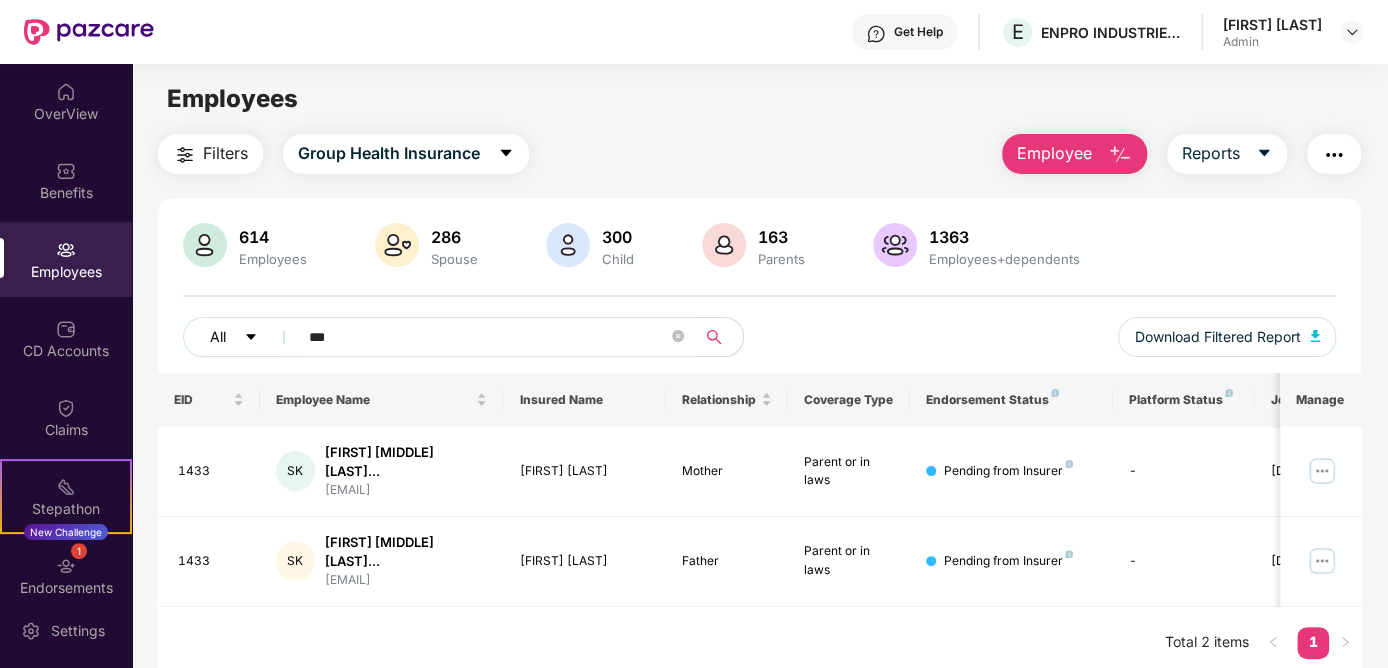 type on "****" 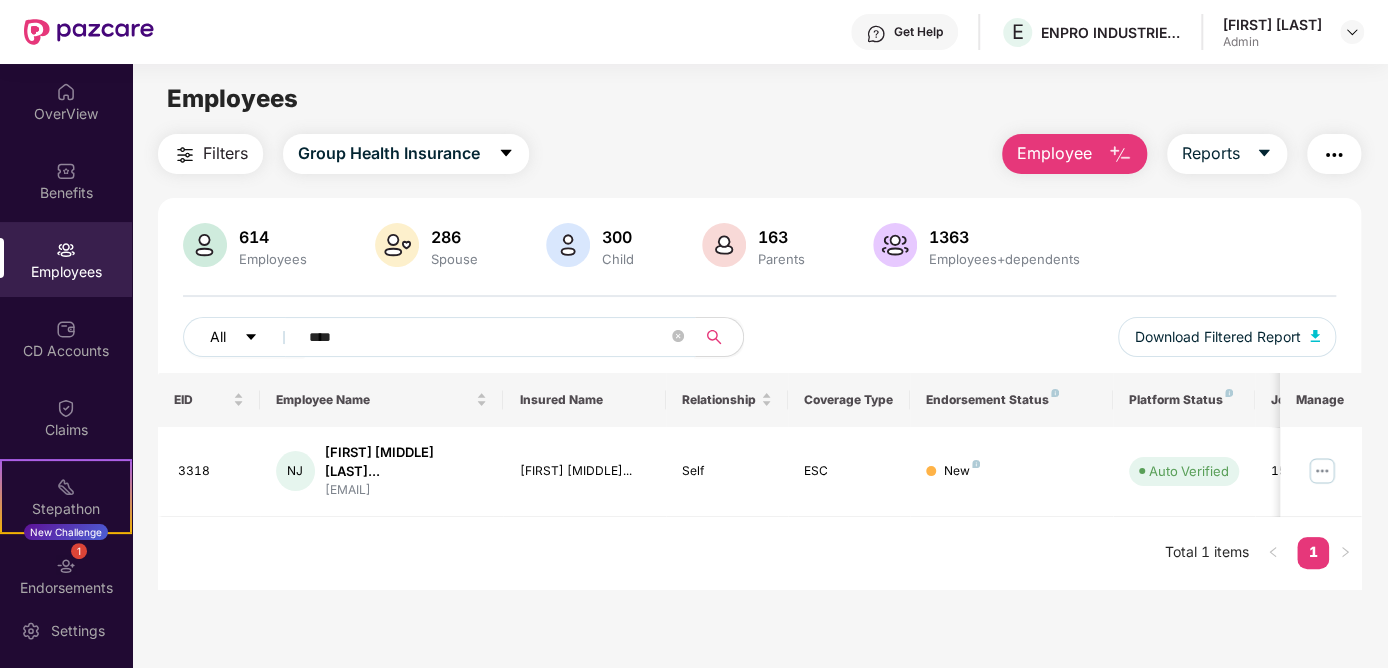 drag, startPoint x: 355, startPoint y: 330, endPoint x: 261, endPoint y: 324, distance: 94.19129 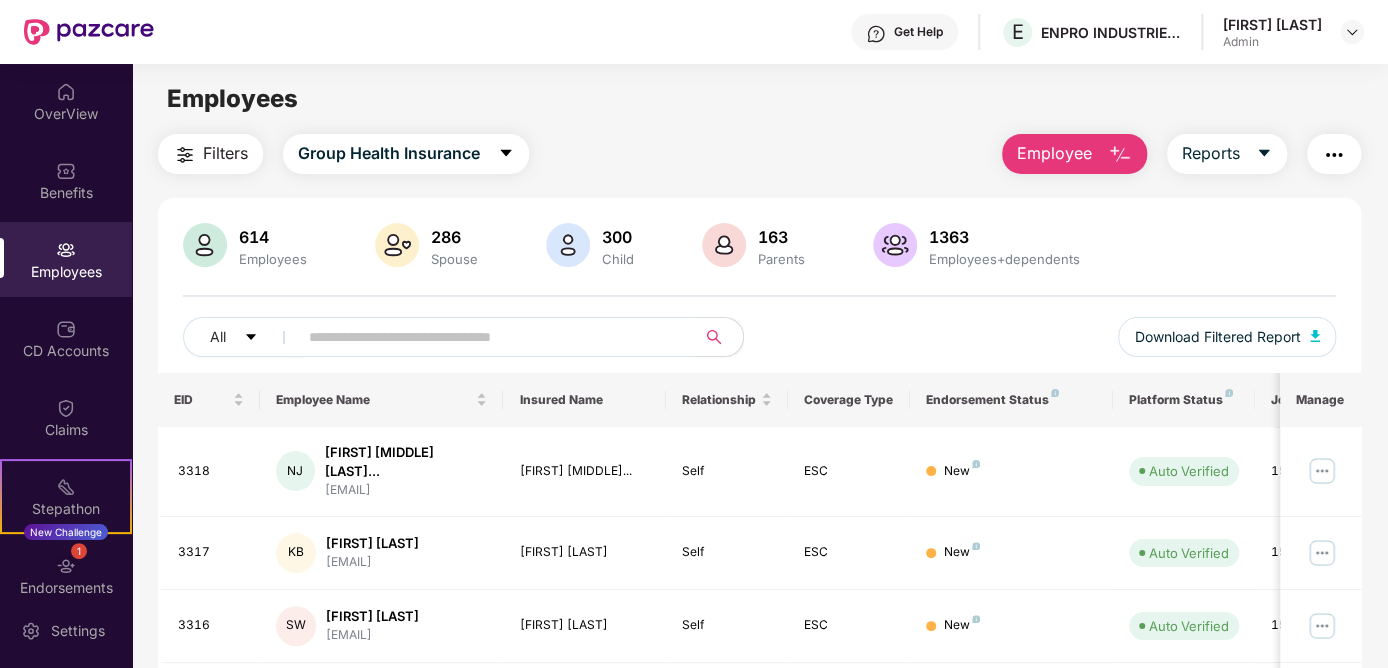 click on "All Download Filtered Report" at bounding box center [759, 345] 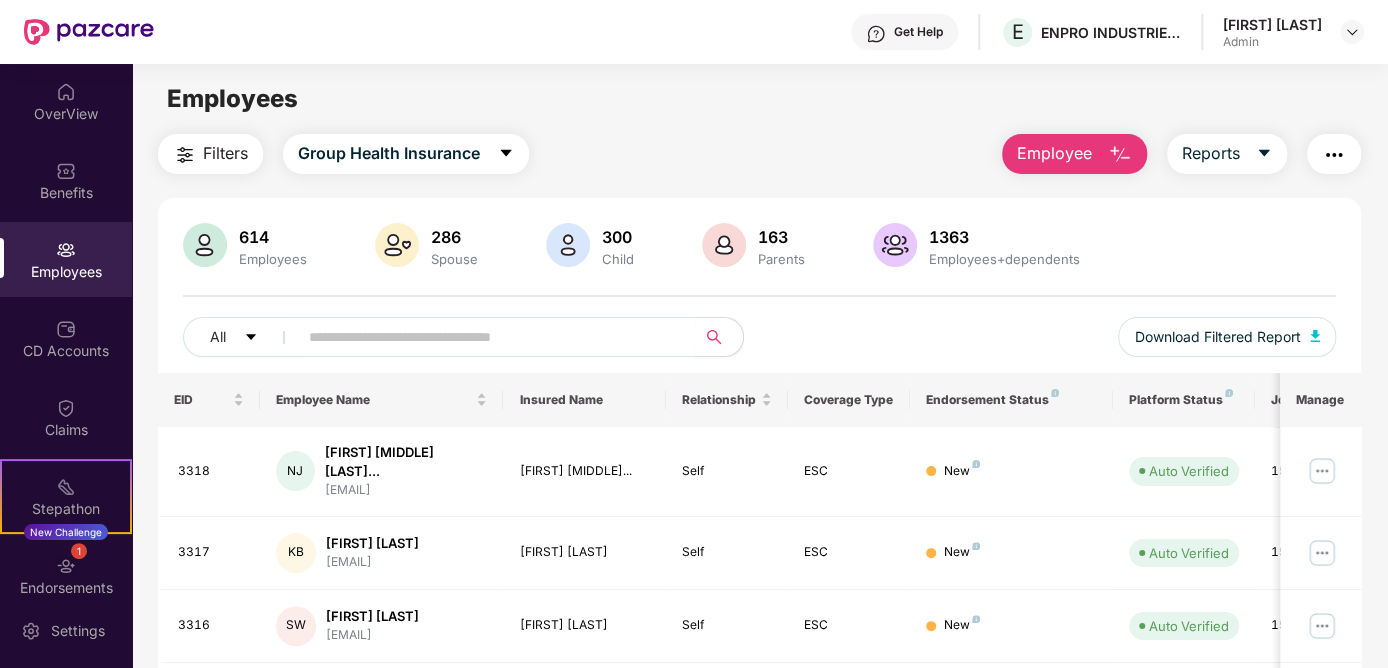 click on "All Download Filtered Report" at bounding box center [759, 345] 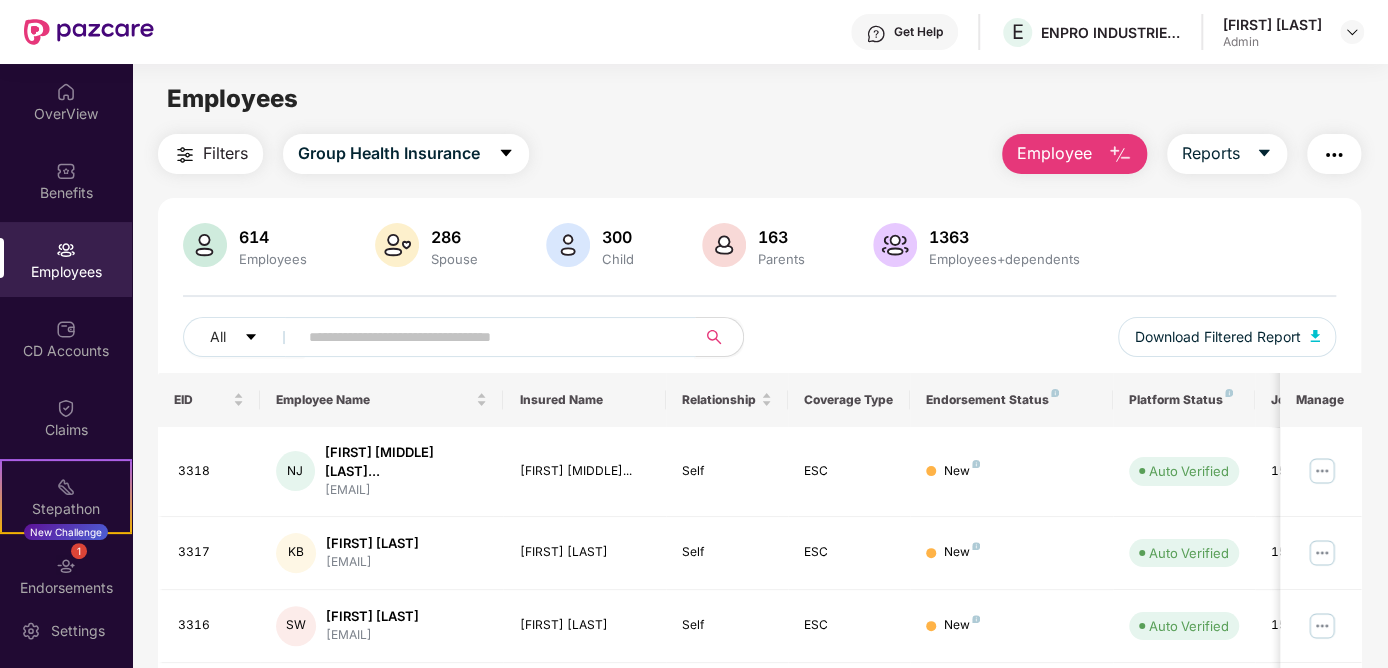 click at bounding box center [490, 337] 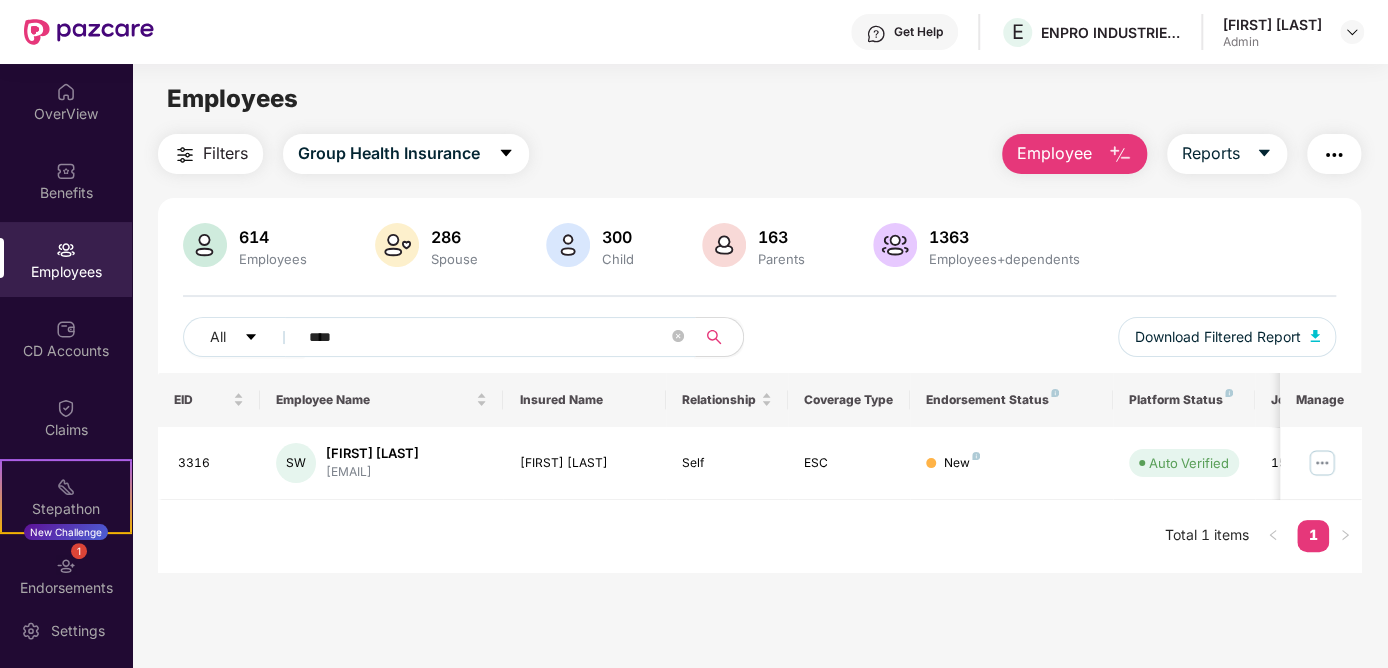 type on "****" 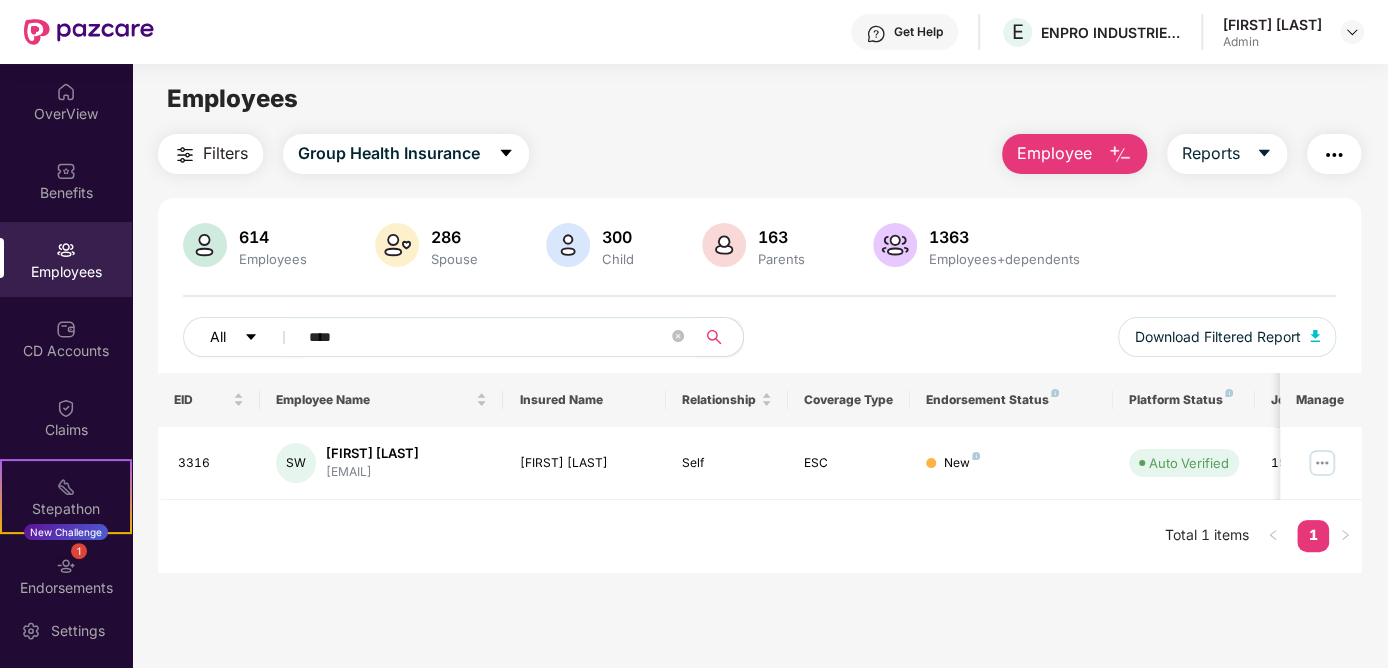 drag, startPoint x: 356, startPoint y: 333, endPoint x: 281, endPoint y: 335, distance: 75.026665 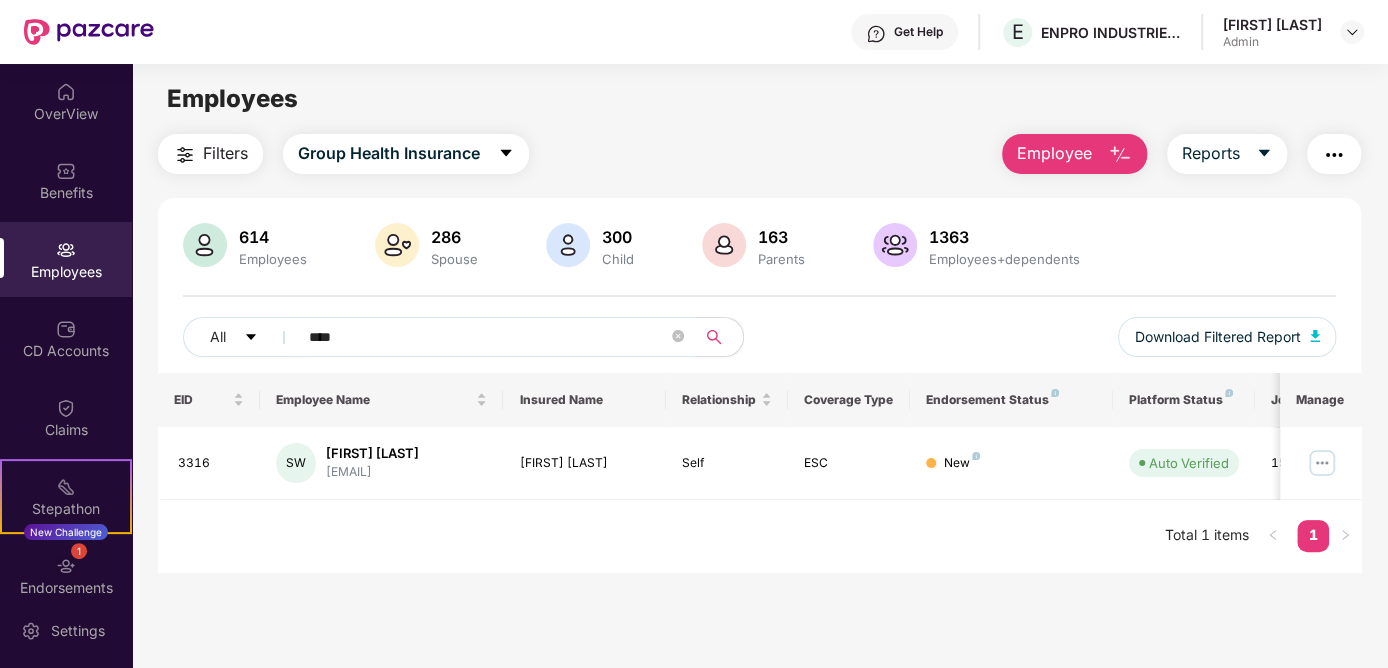 click on "****" at bounding box center (488, 337) 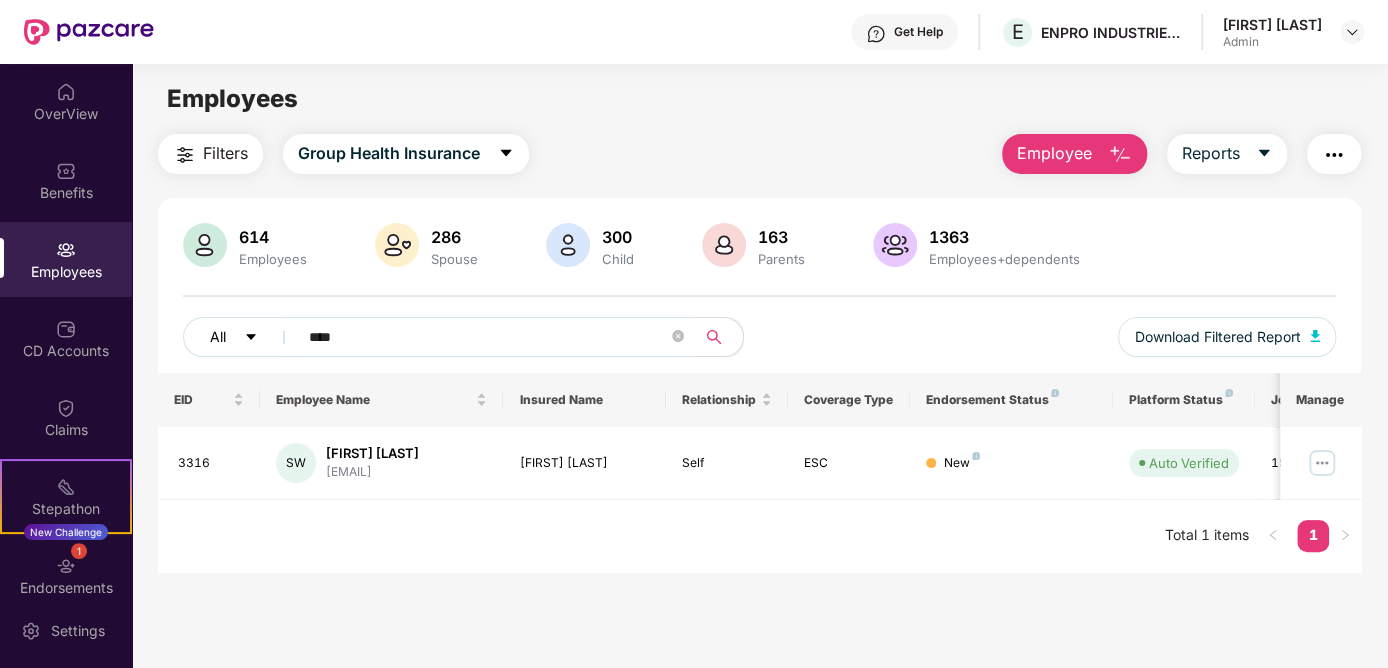 drag, startPoint x: 361, startPoint y: 336, endPoint x: 266, endPoint y: 333, distance: 95.047356 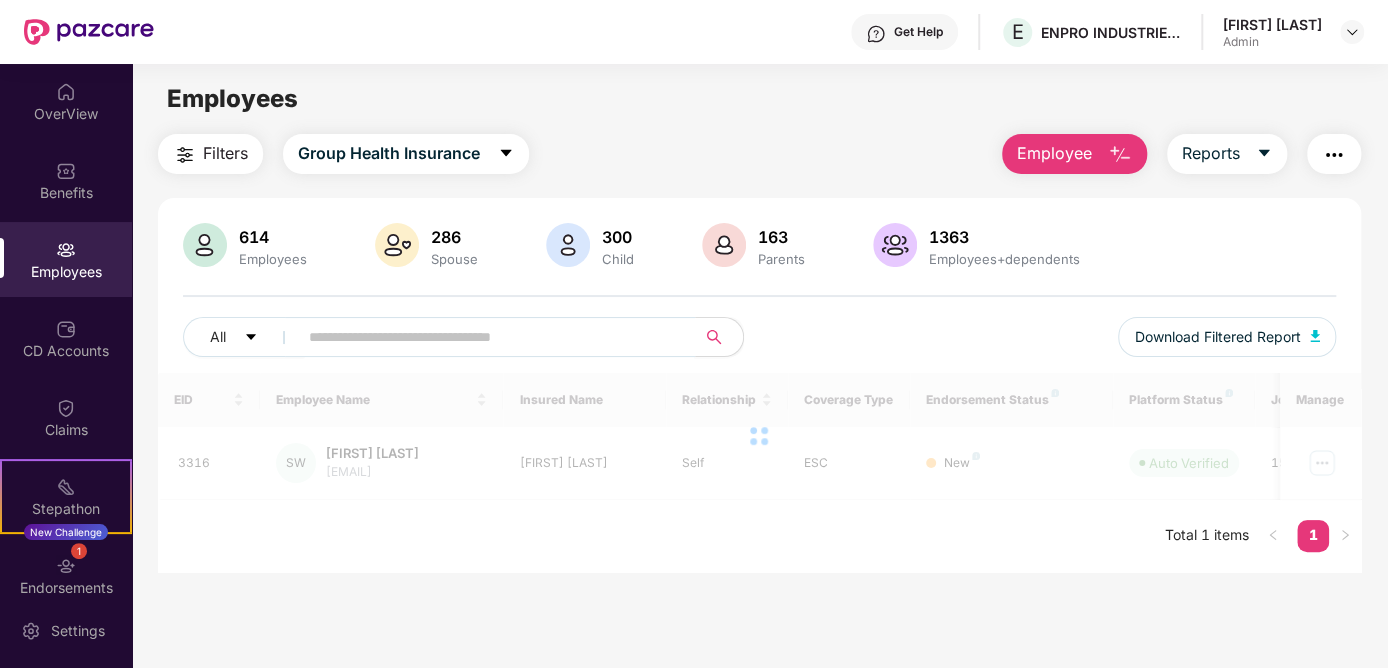 type 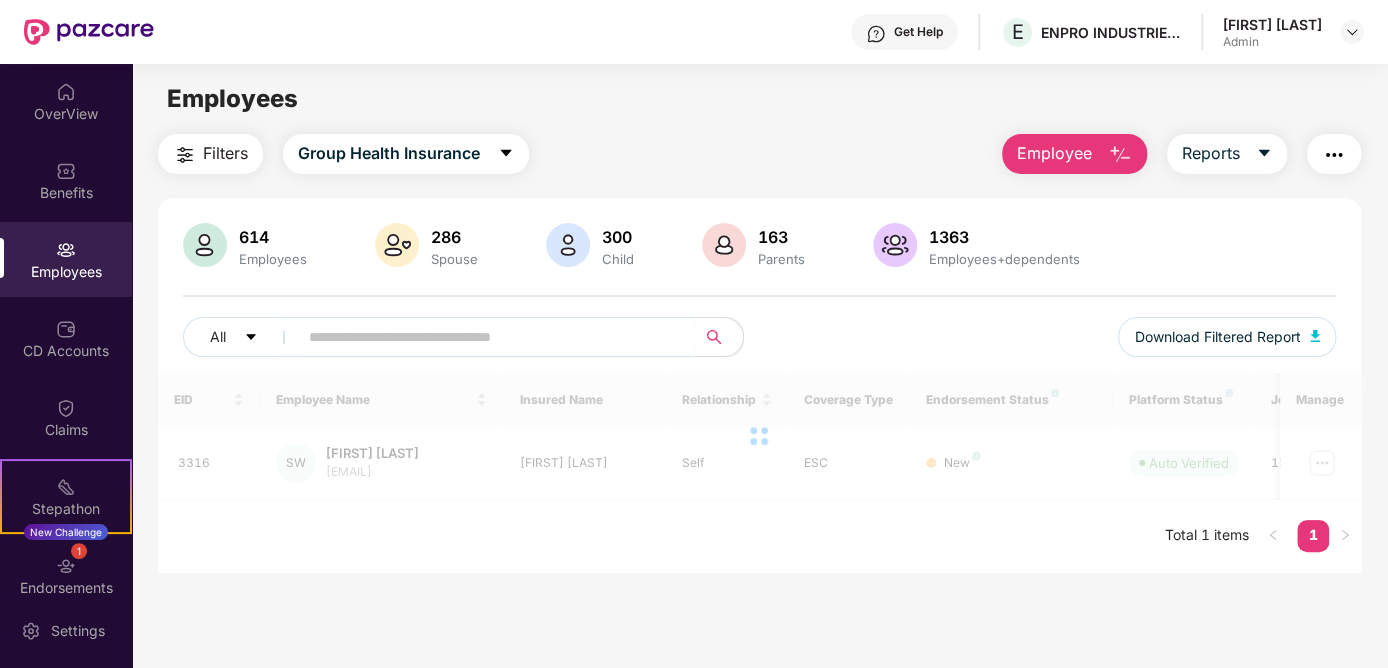 click on "All Download Filtered Report" at bounding box center [759, 345] 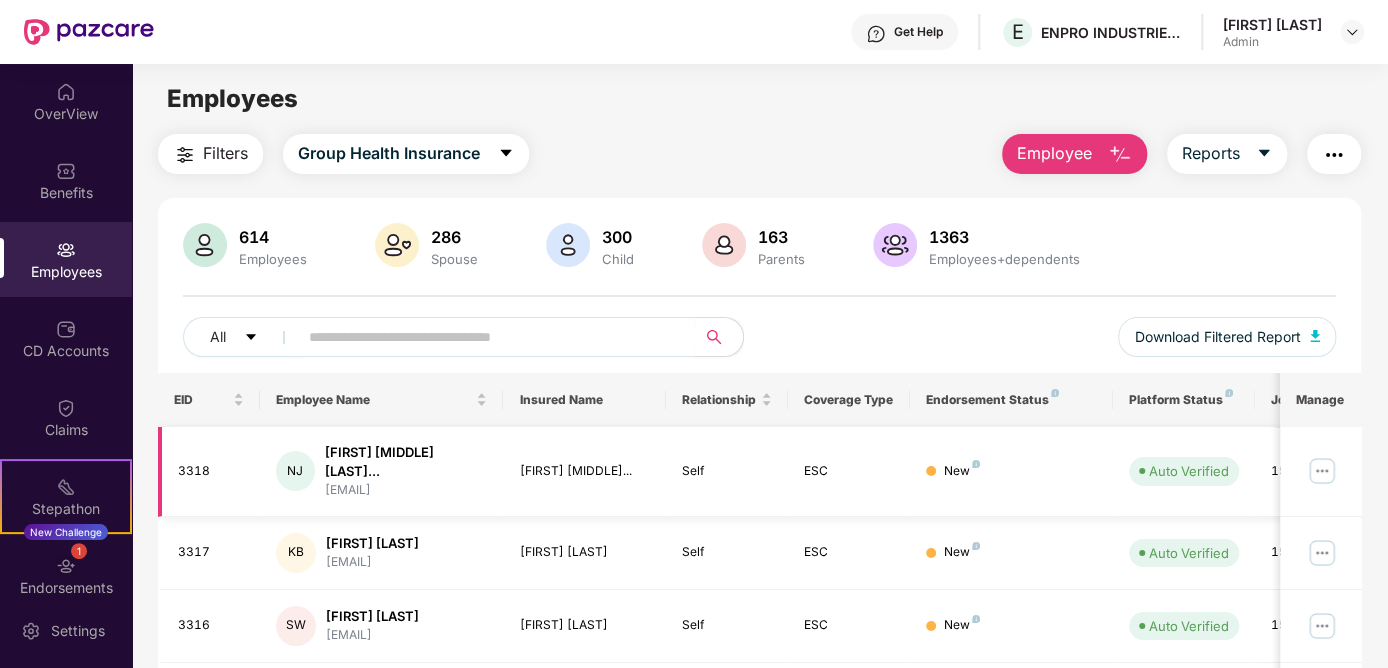 click at bounding box center (1322, 471) 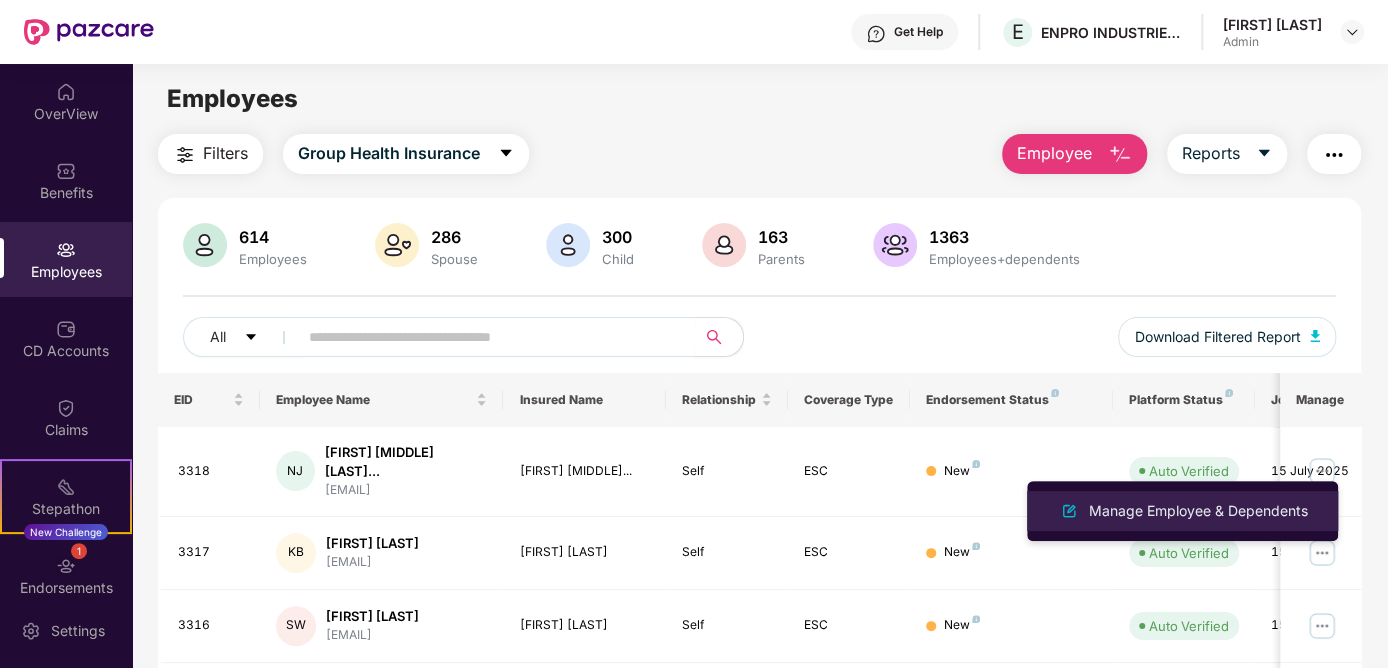 click on "Manage Employee & Dependents" at bounding box center [1198, 511] 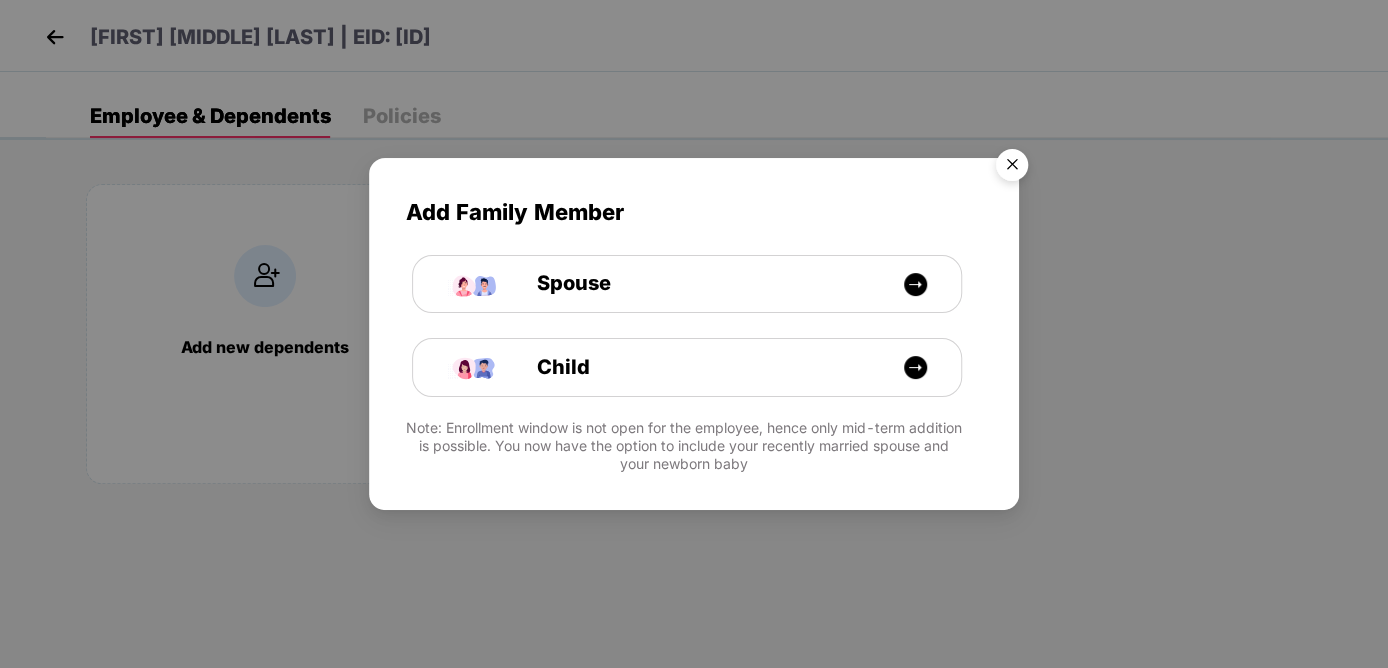 click at bounding box center [1012, 168] 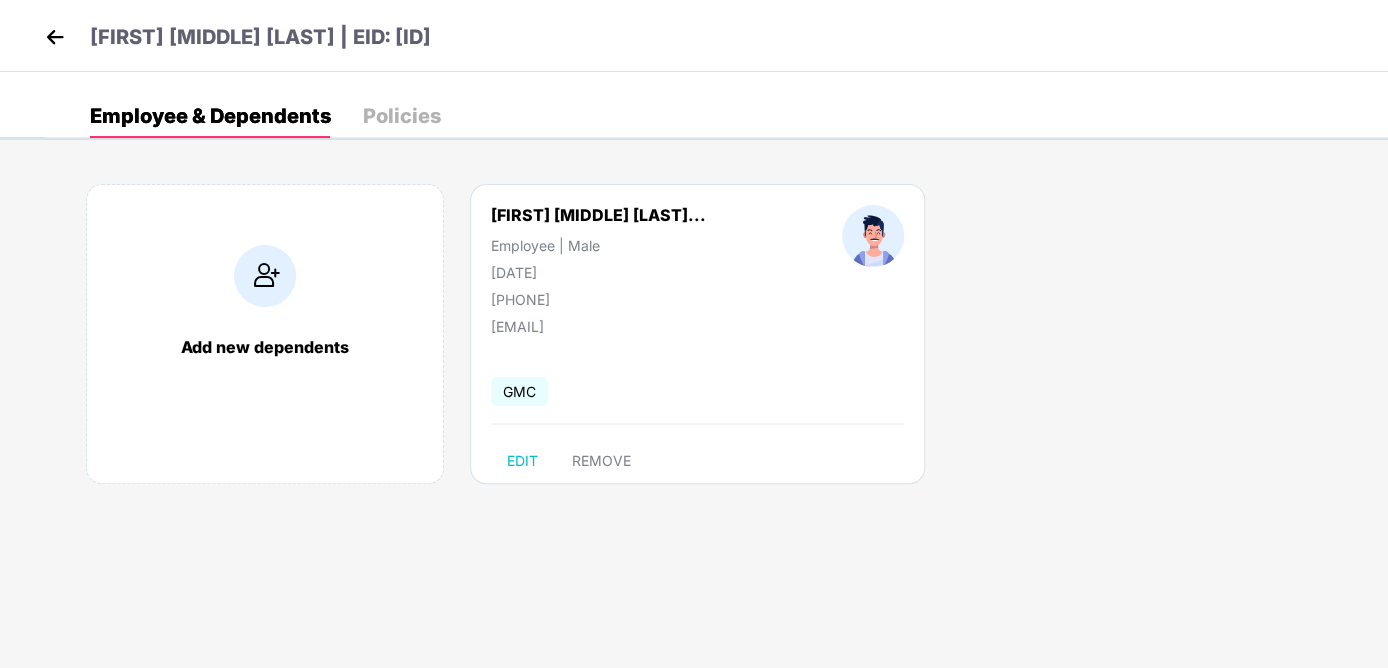 click at bounding box center (55, 37) 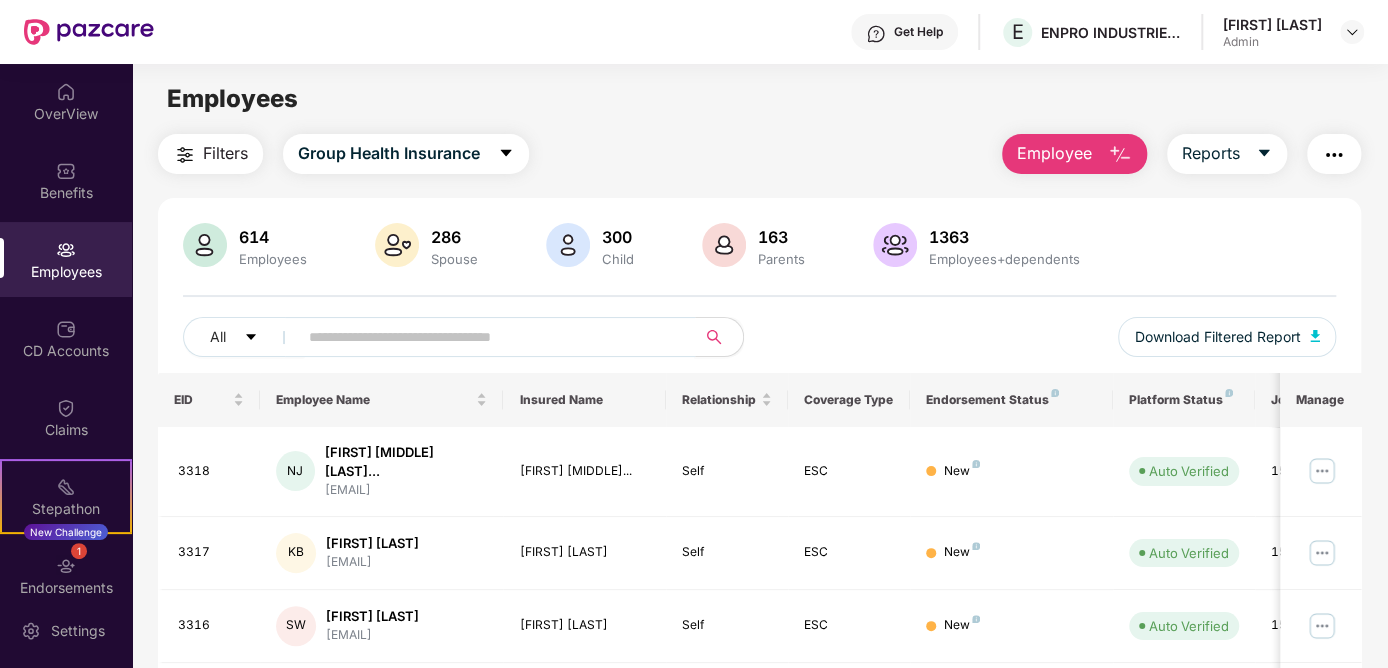 click at bounding box center (488, 337) 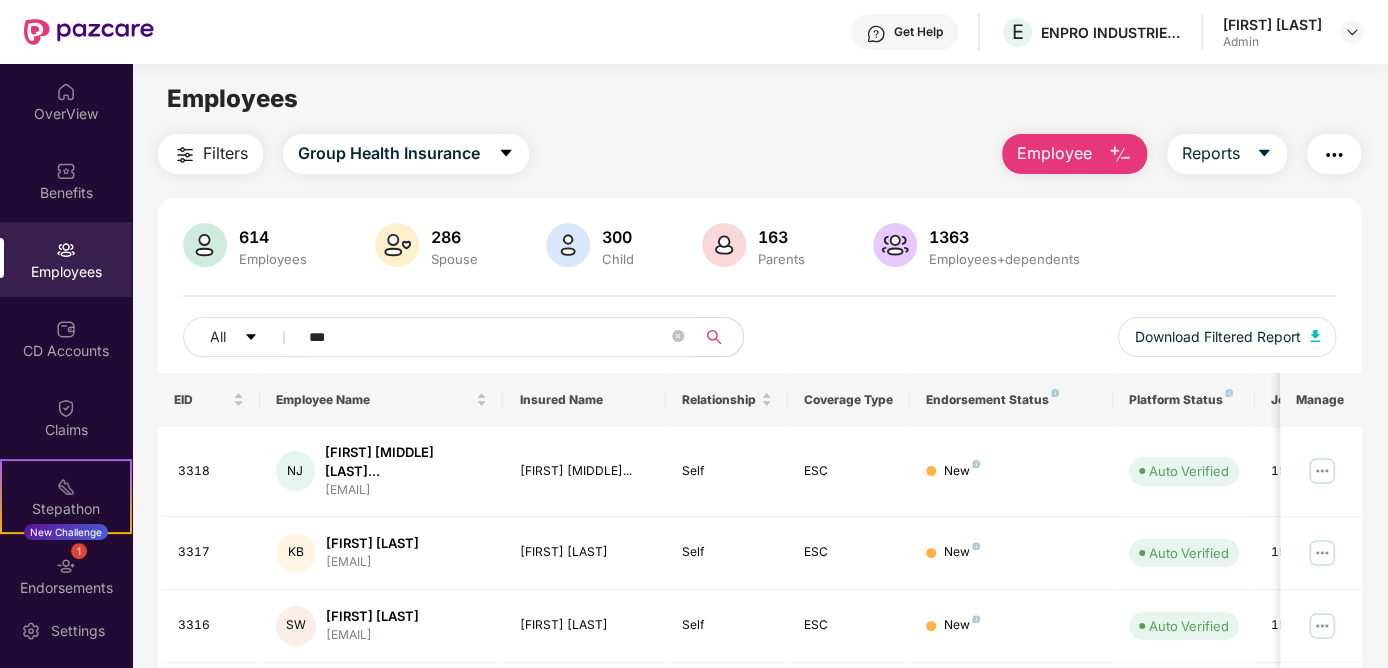 type on "****" 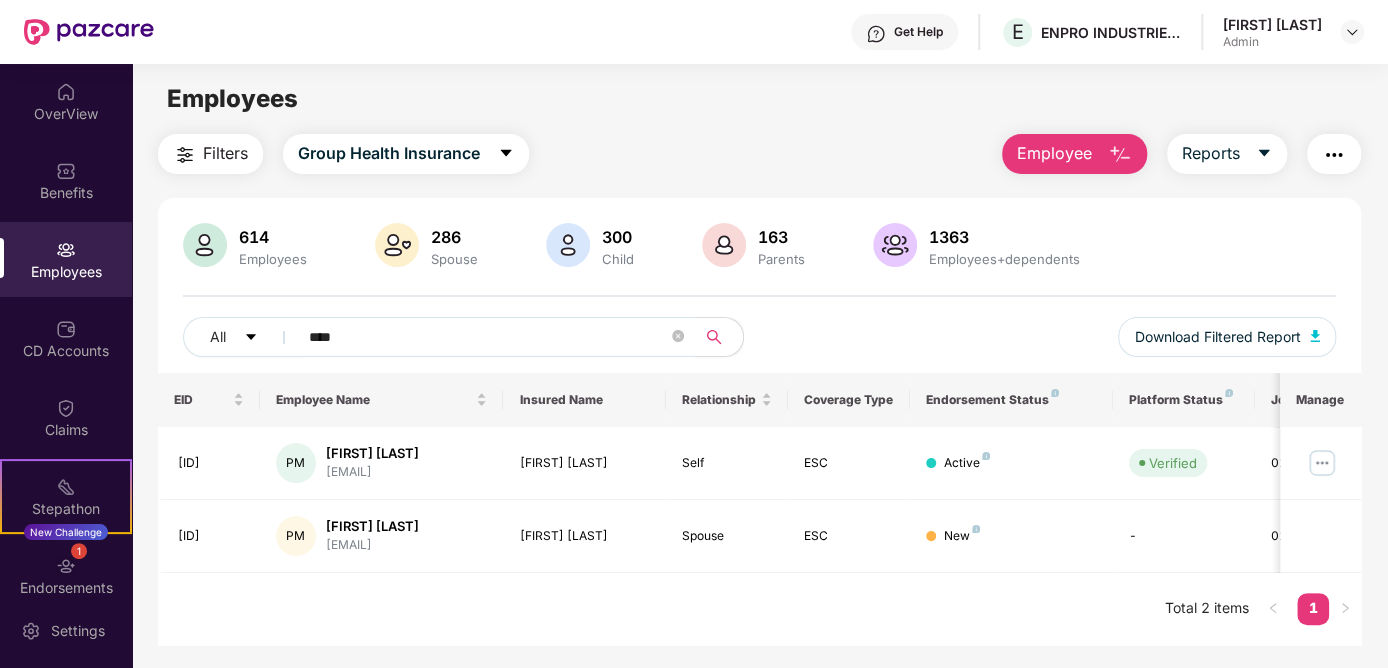 drag, startPoint x: 353, startPoint y: 338, endPoint x: 294, endPoint y: 358, distance: 62.297672 